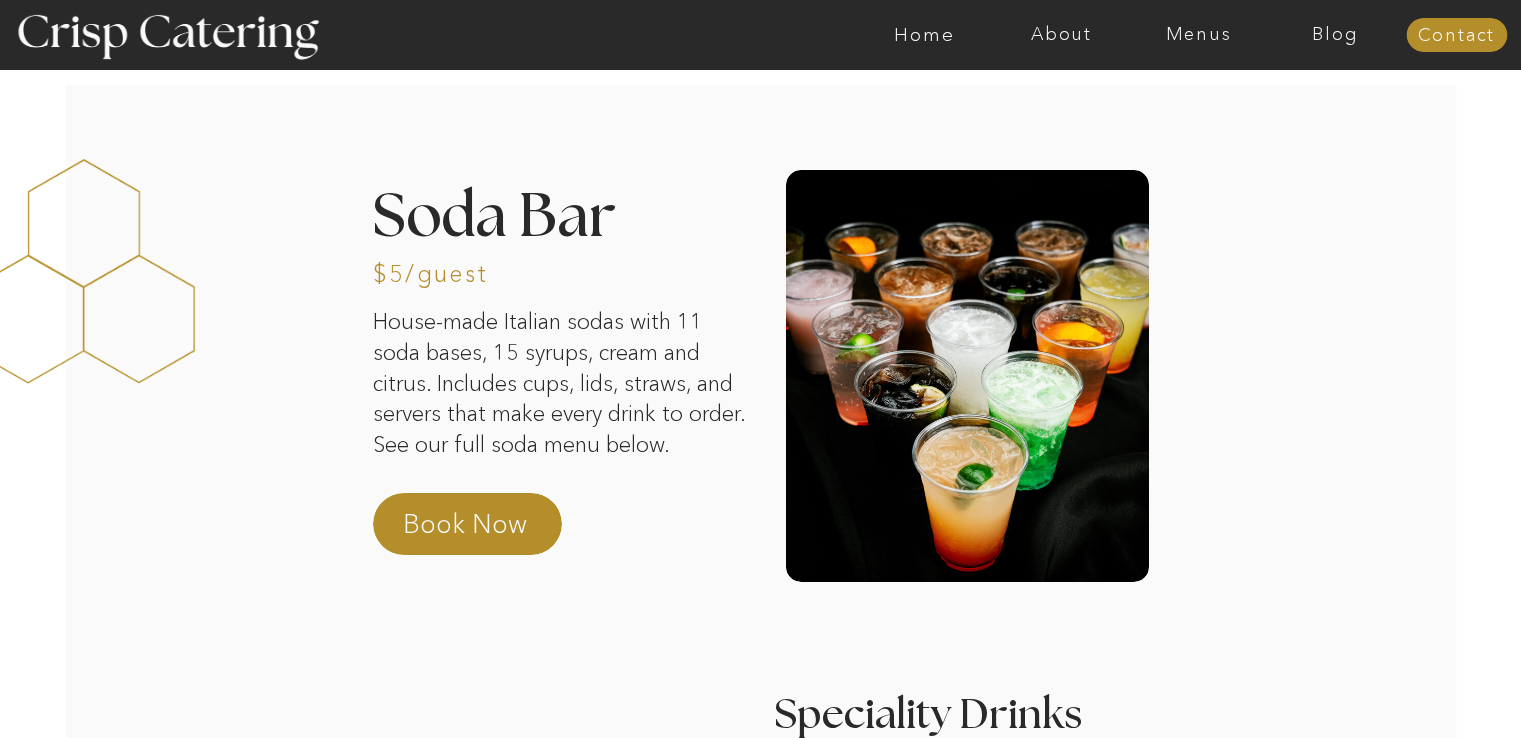scroll, scrollTop: 0, scrollLeft: 0, axis: both 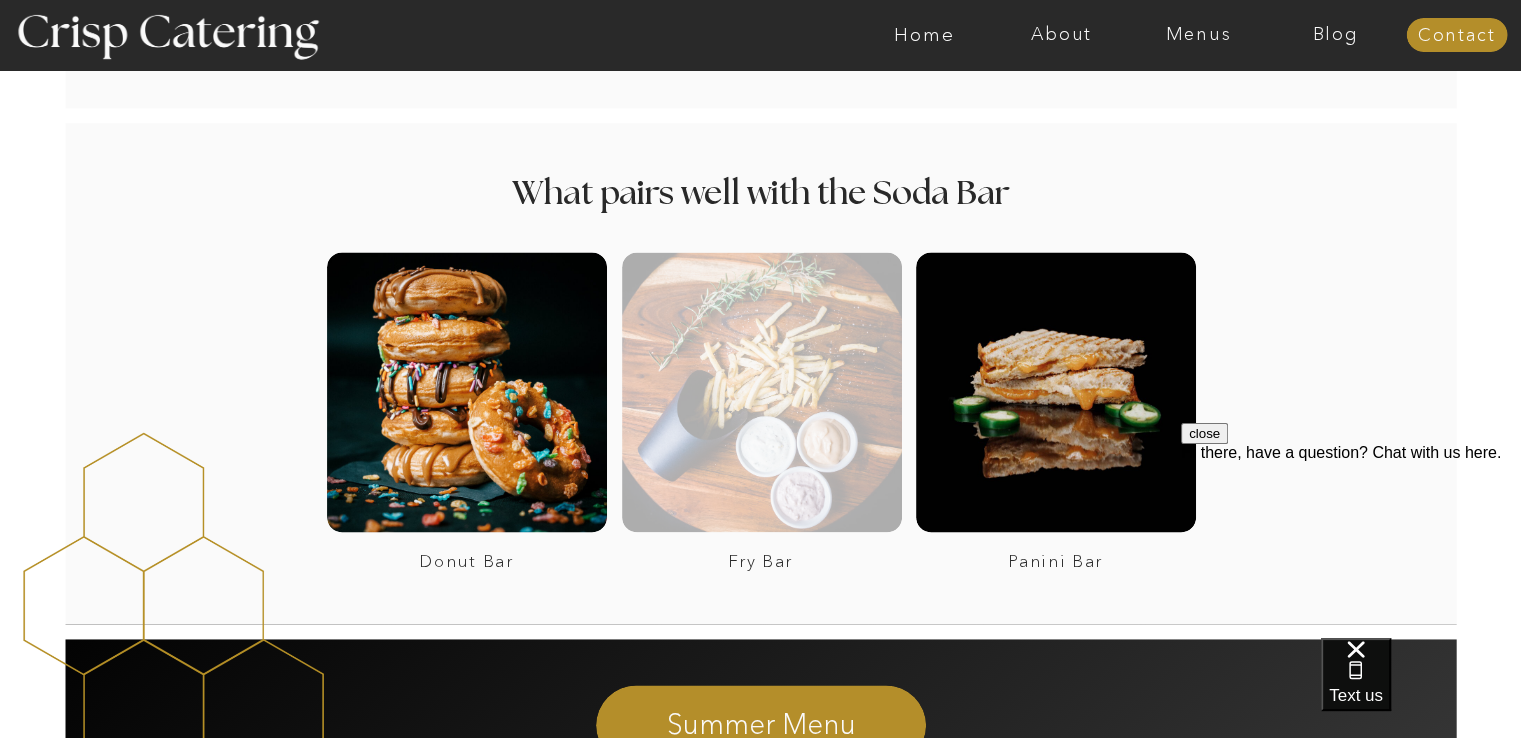 click at bounding box center (762, 392) 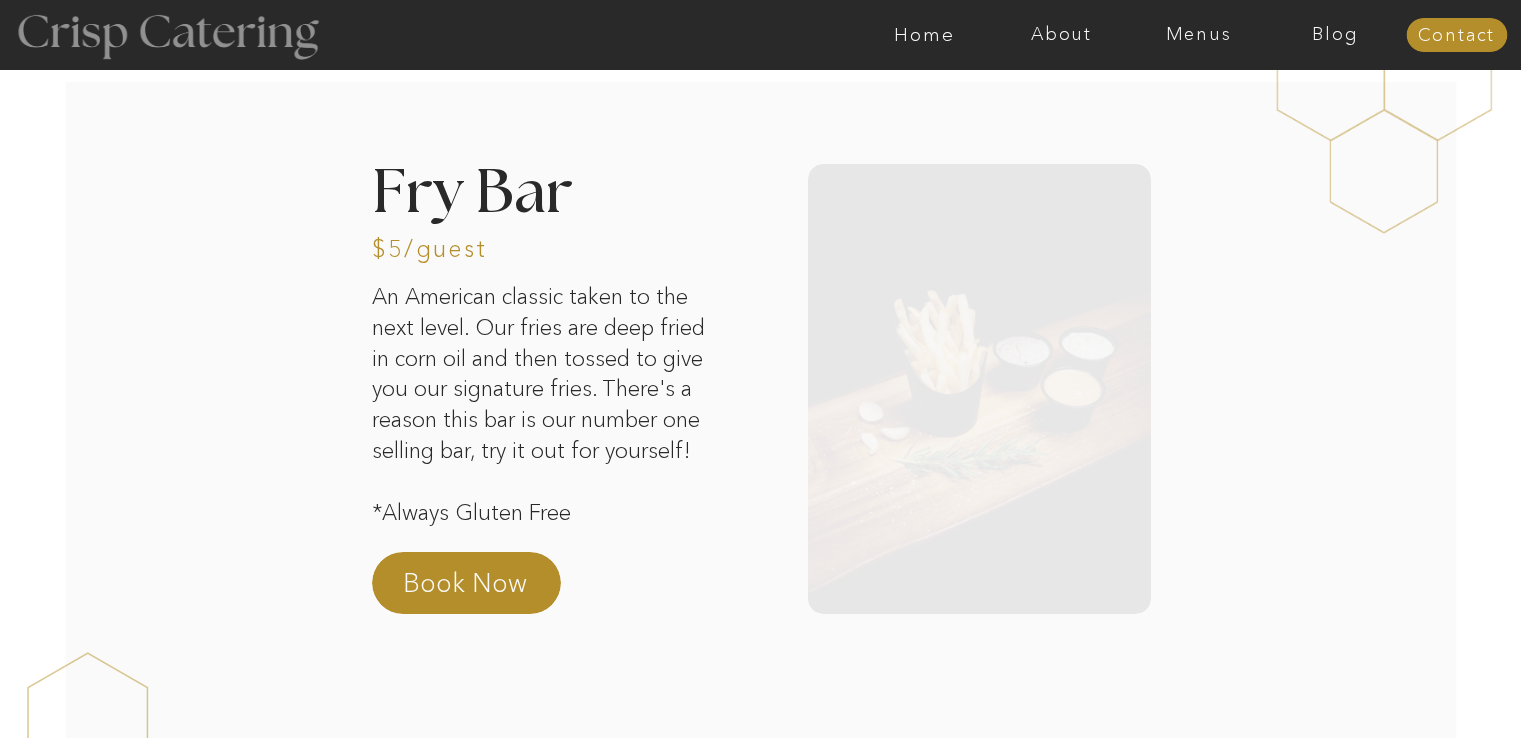 scroll, scrollTop: 0, scrollLeft: 0, axis: both 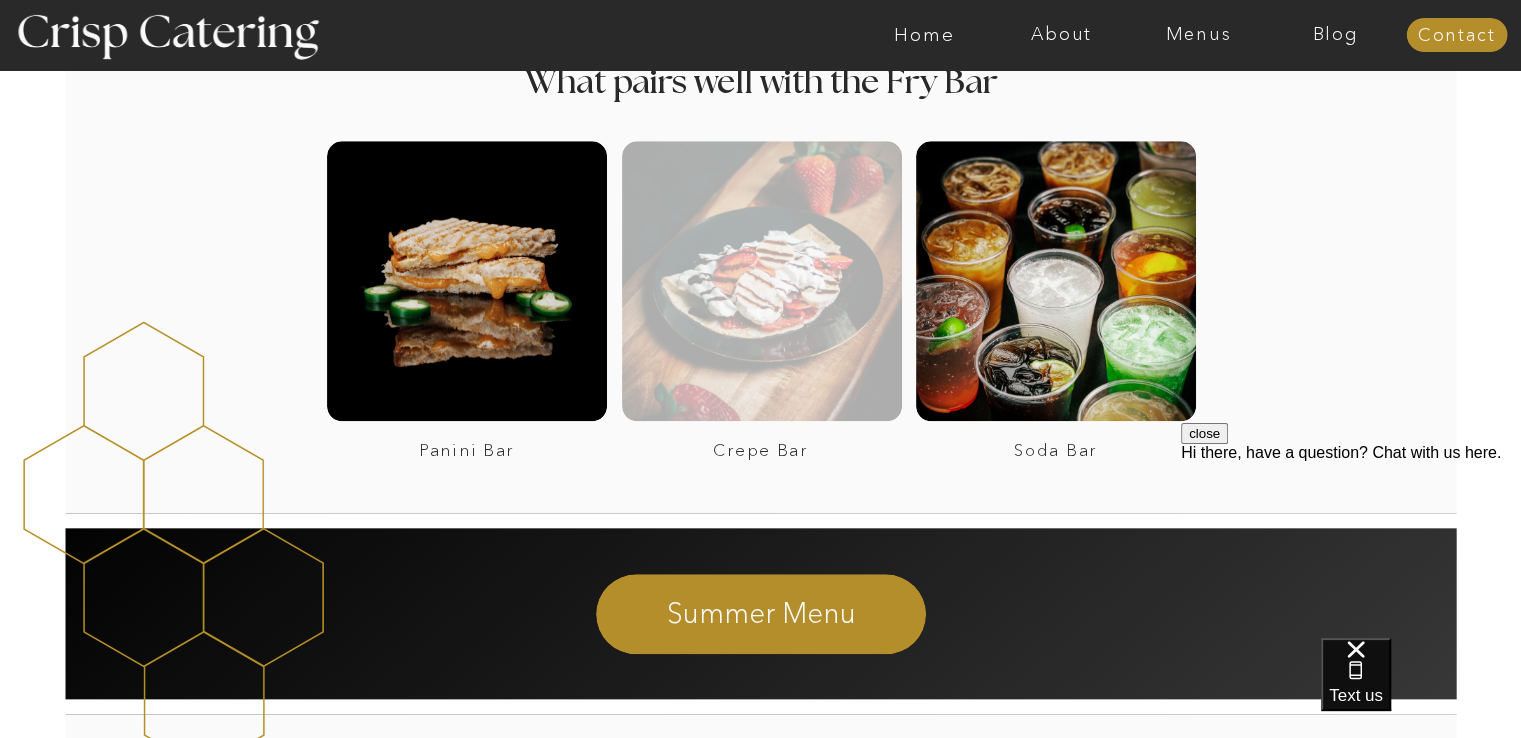 click at bounding box center (762, 281) 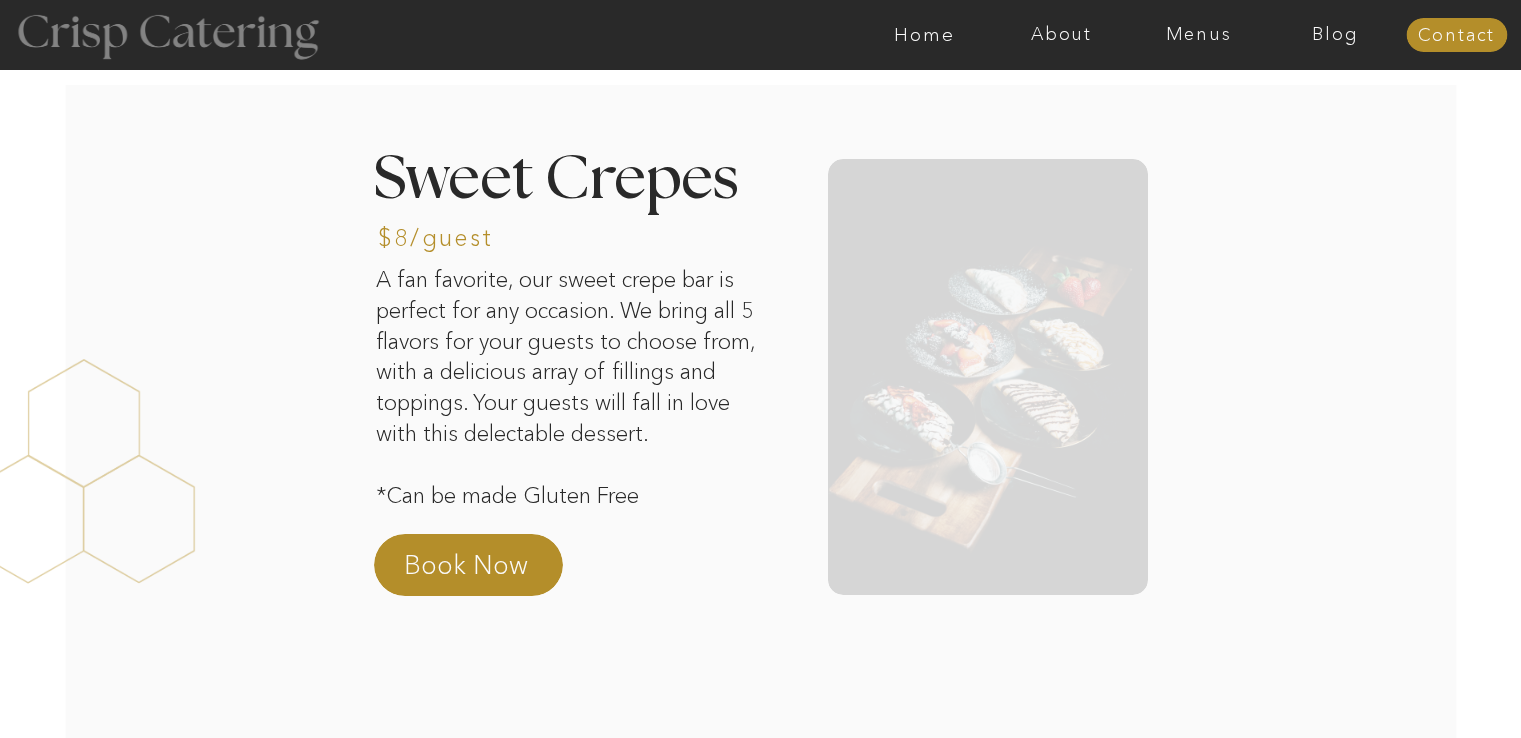scroll, scrollTop: 0, scrollLeft: 0, axis: both 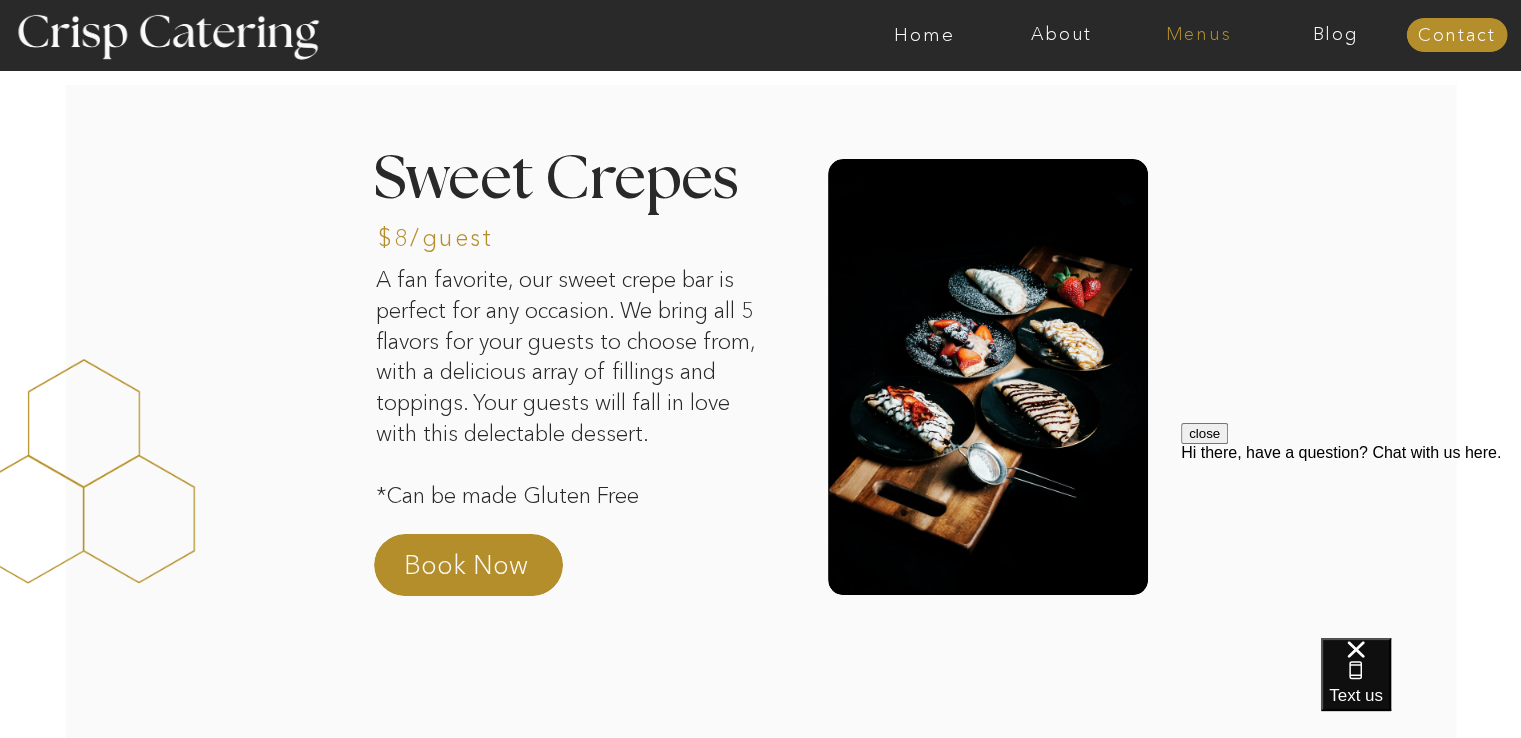 click on "Menus" at bounding box center (1198, 35) 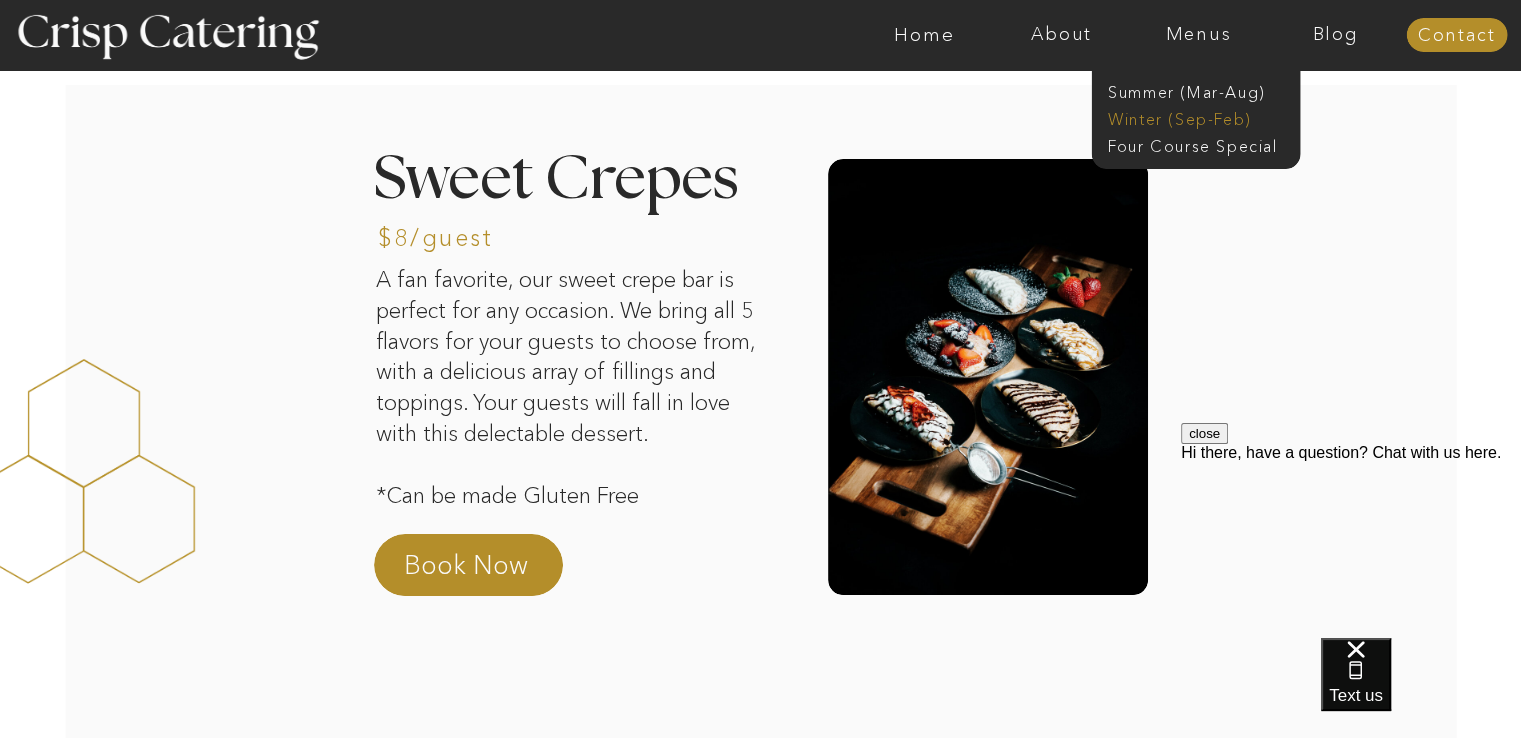 click on "Winter (Sep-Feb)" at bounding box center [1190, 117] 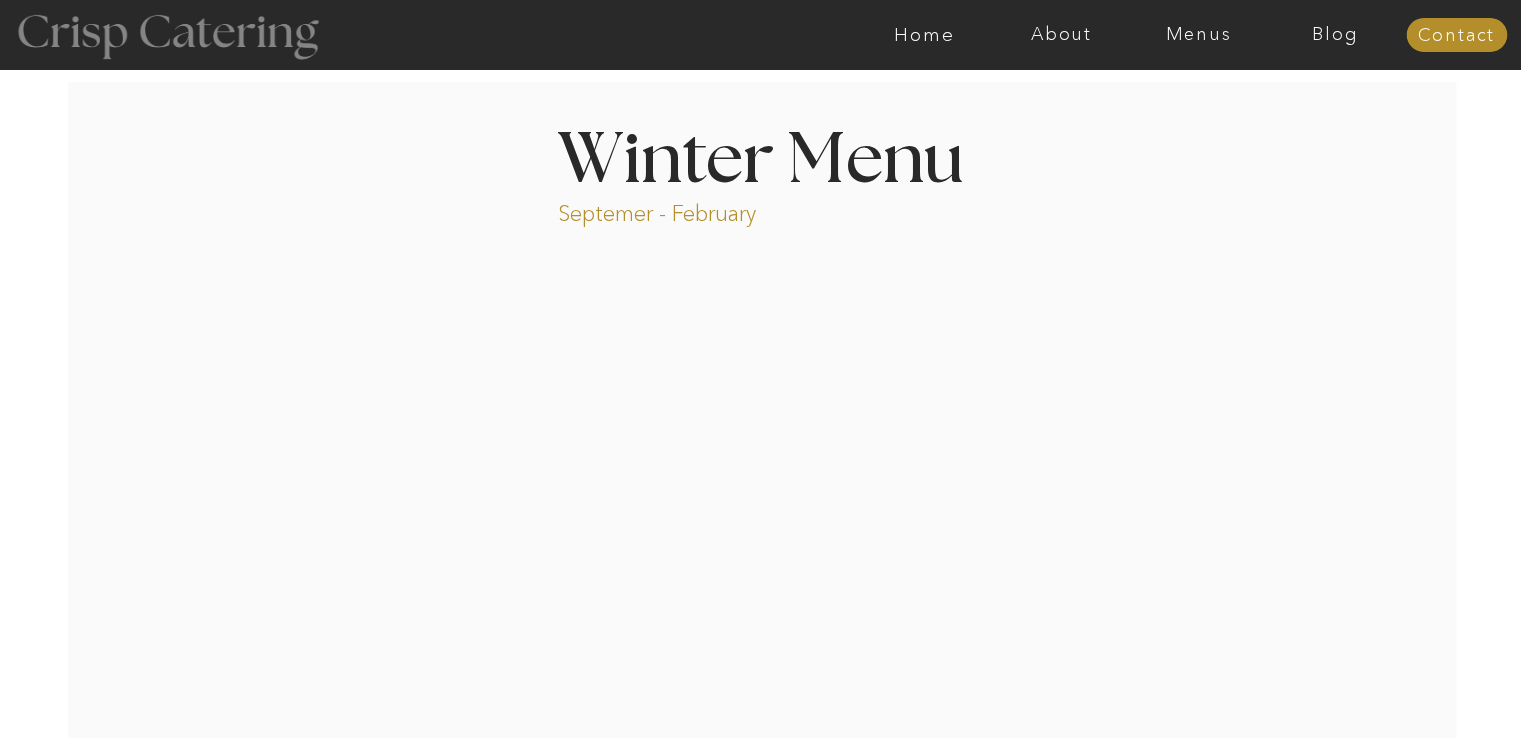 scroll, scrollTop: 0, scrollLeft: 0, axis: both 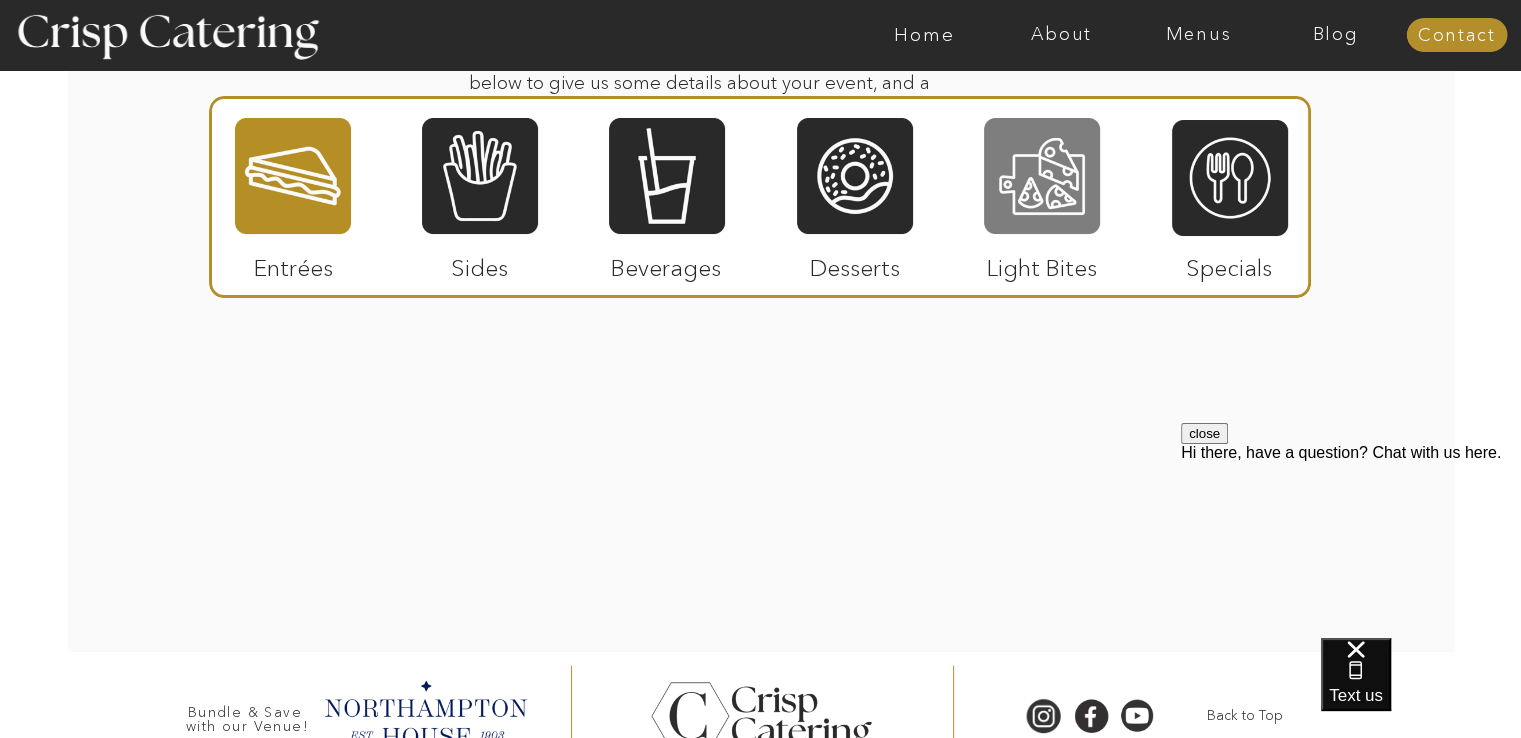 click at bounding box center (1042, 176) 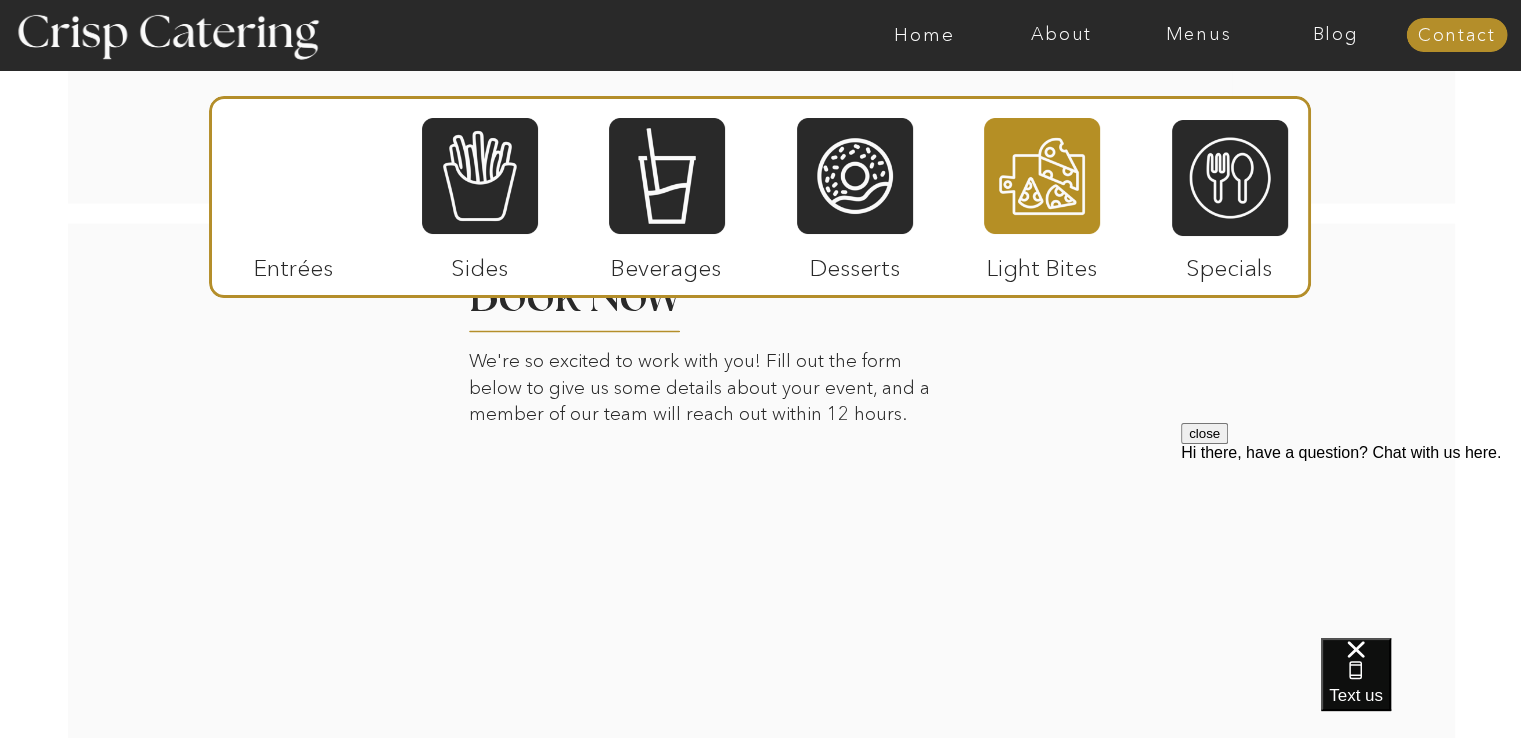scroll, scrollTop: 3466, scrollLeft: 0, axis: vertical 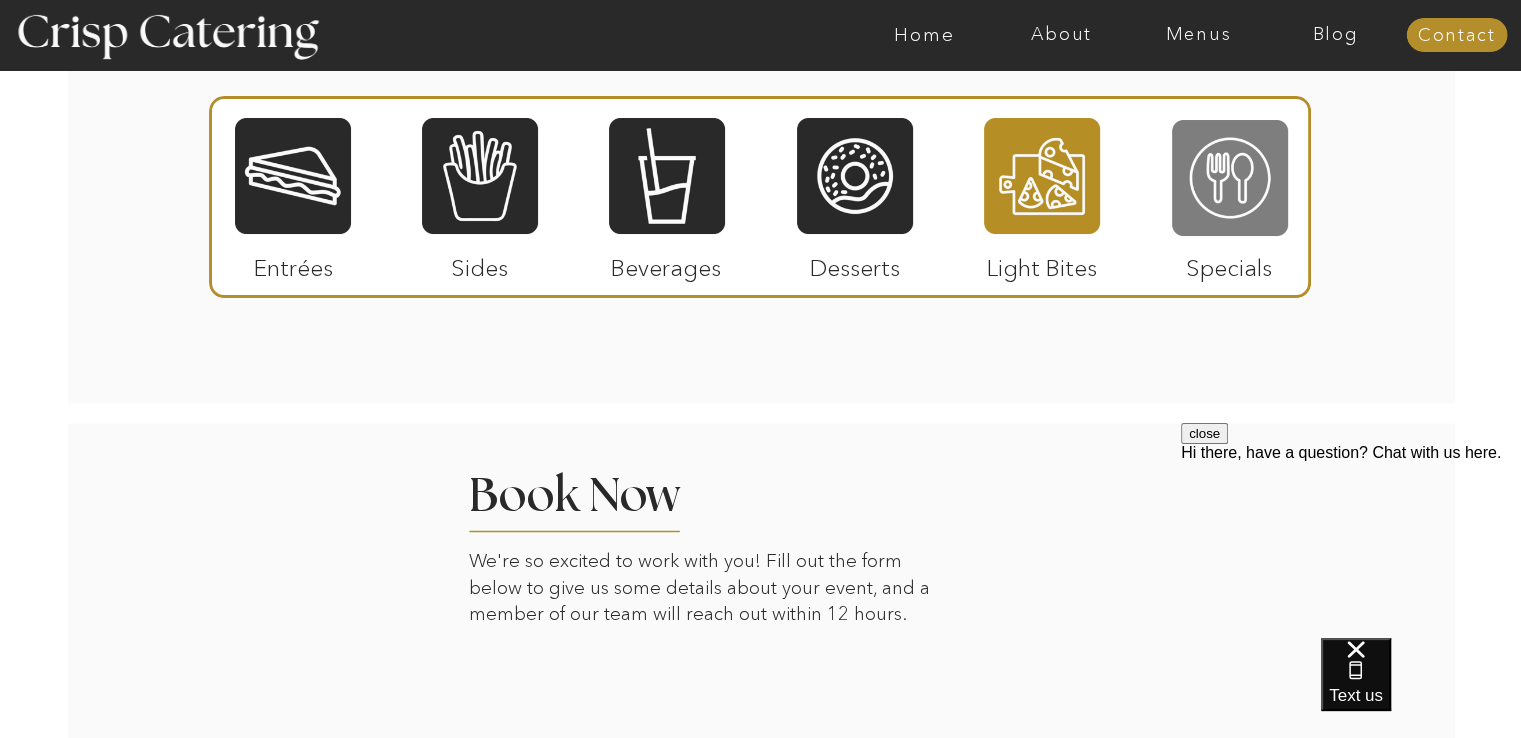 click at bounding box center (1230, 178) 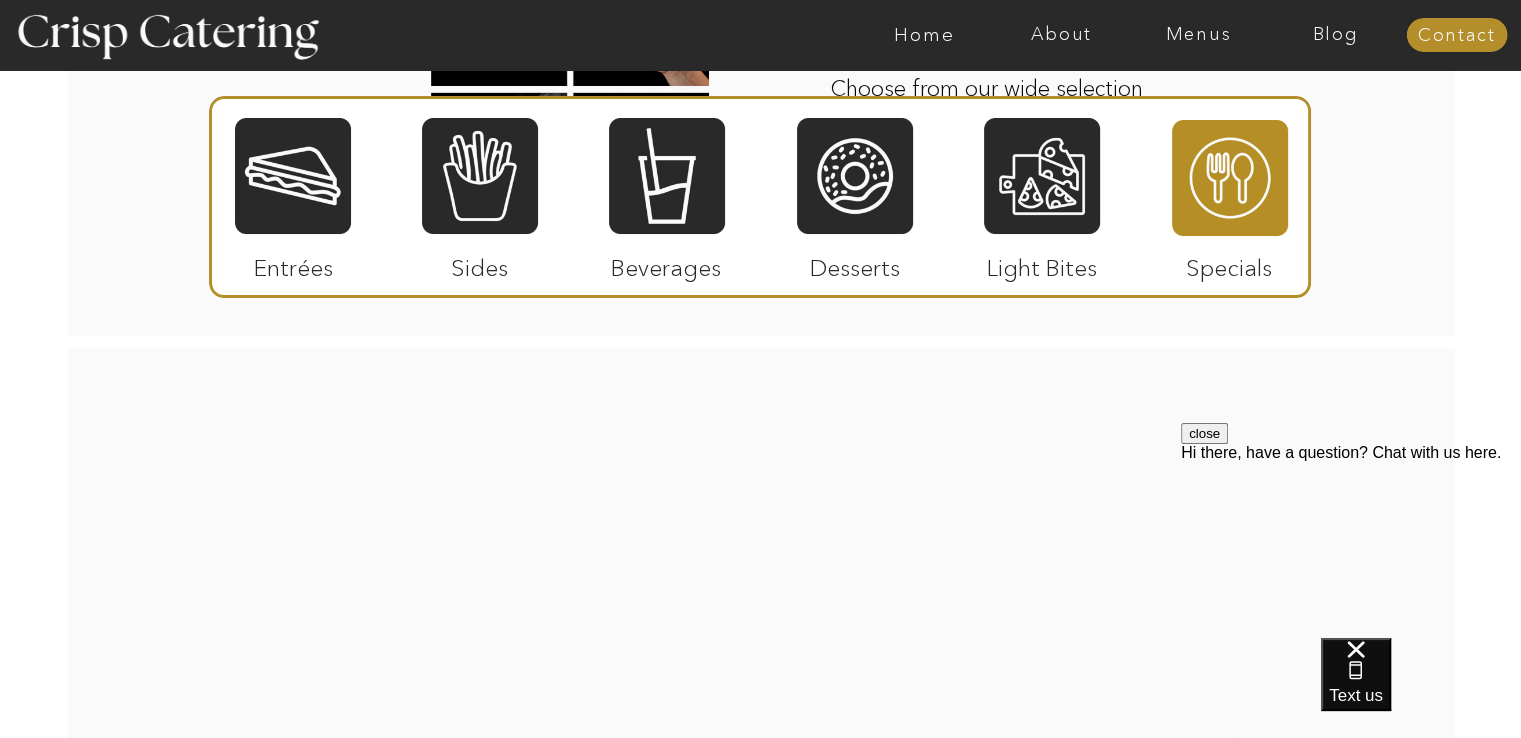 scroll, scrollTop: 3136, scrollLeft: 0, axis: vertical 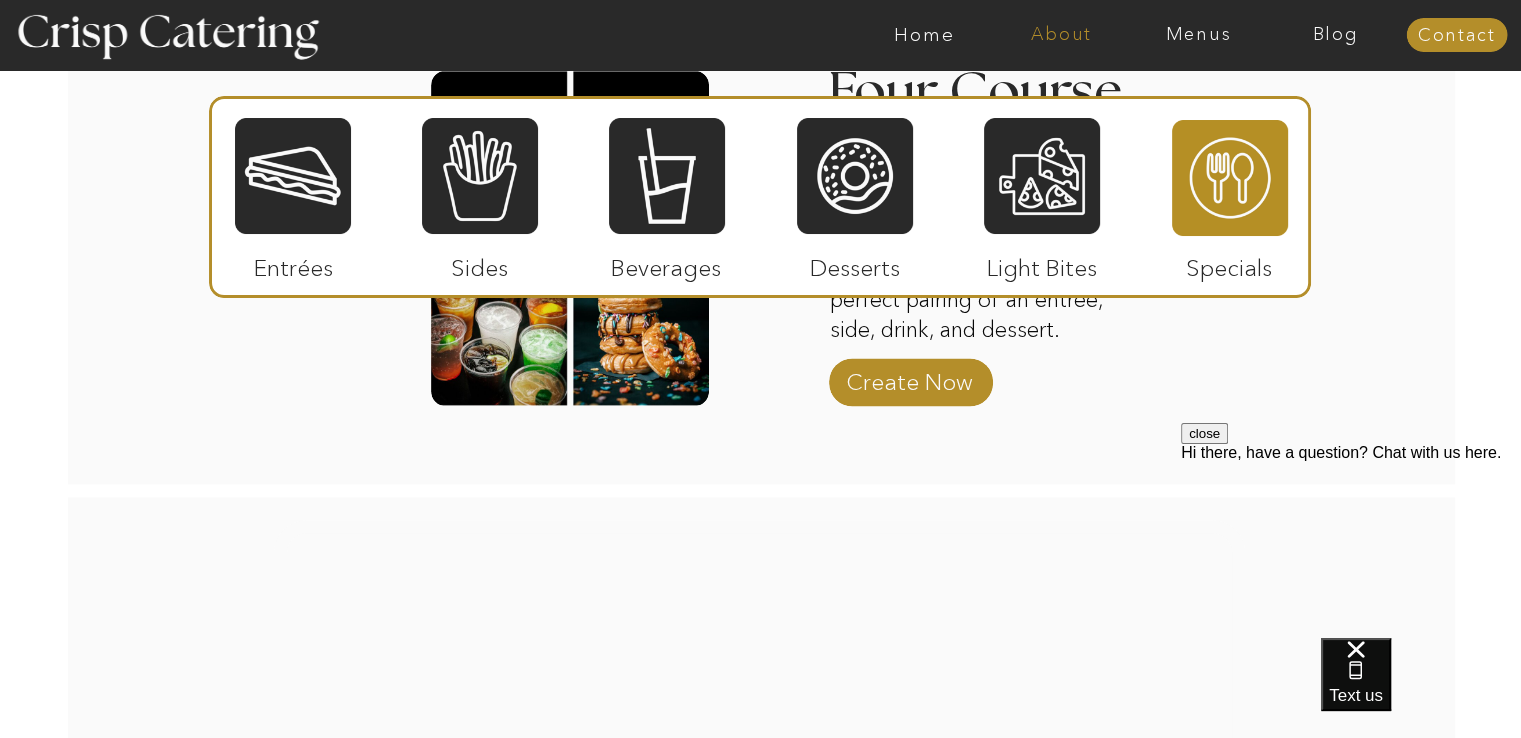 click on "About" at bounding box center [1061, 35] 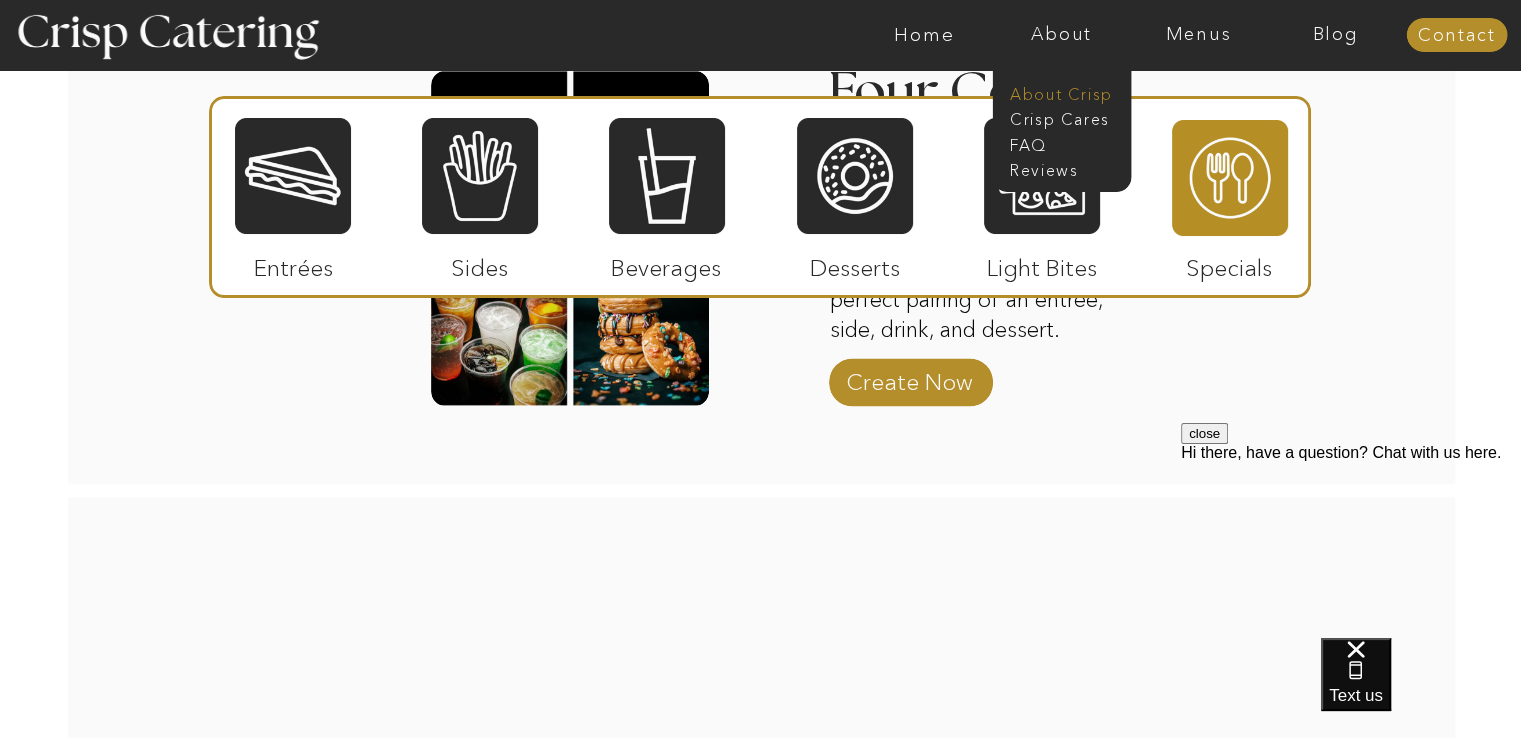 click on "About Crisp" at bounding box center (1067, 92) 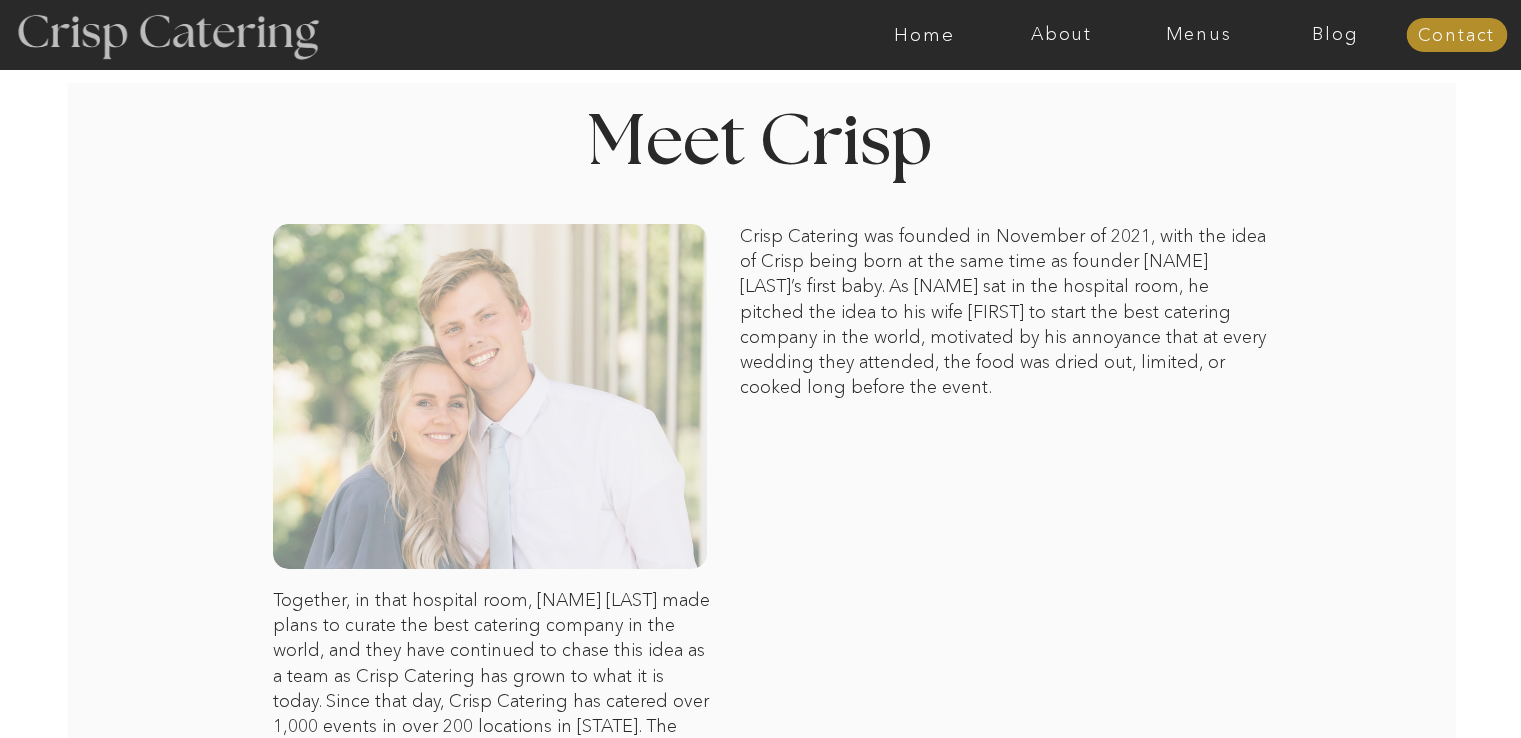 scroll, scrollTop: 0, scrollLeft: 0, axis: both 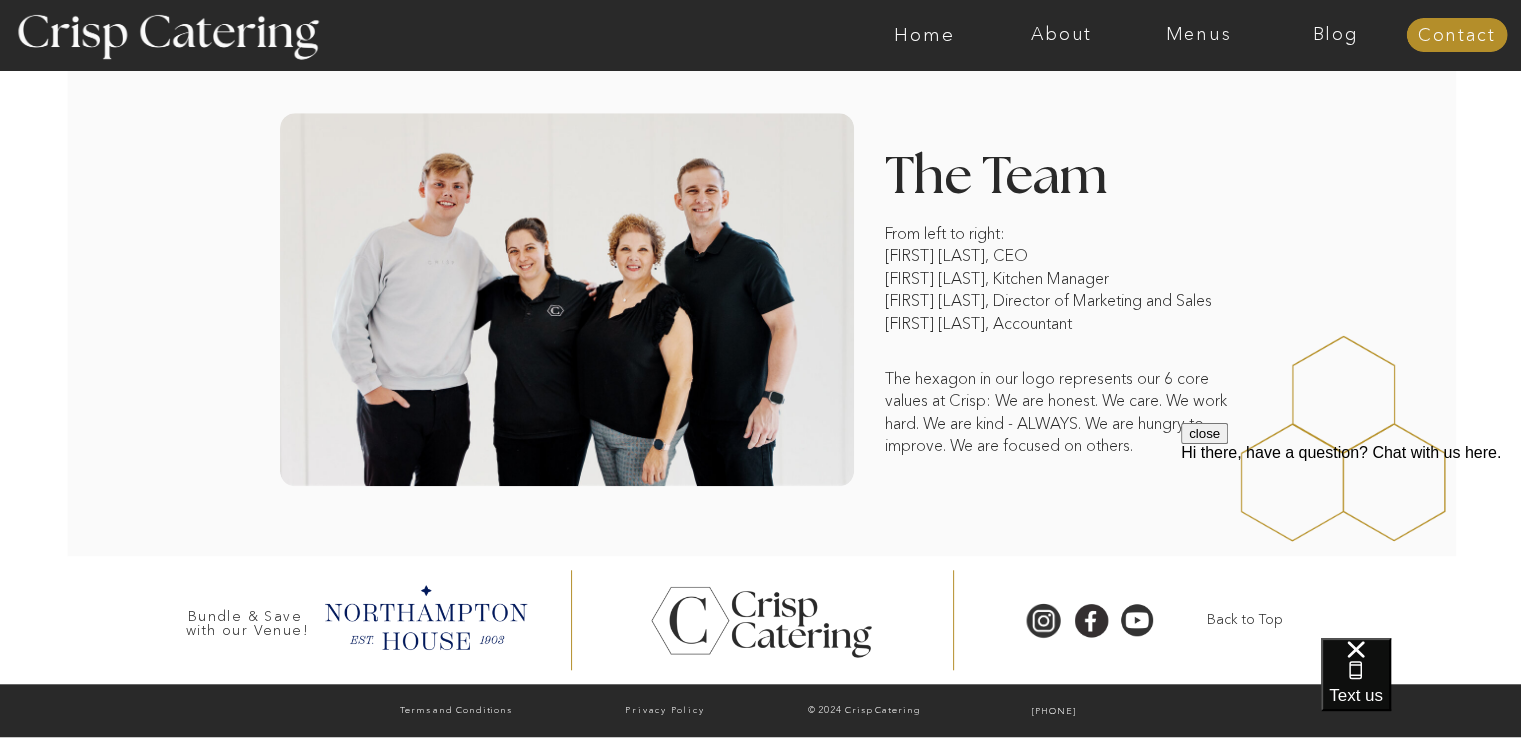 click on "close" at bounding box center (1204, 433) 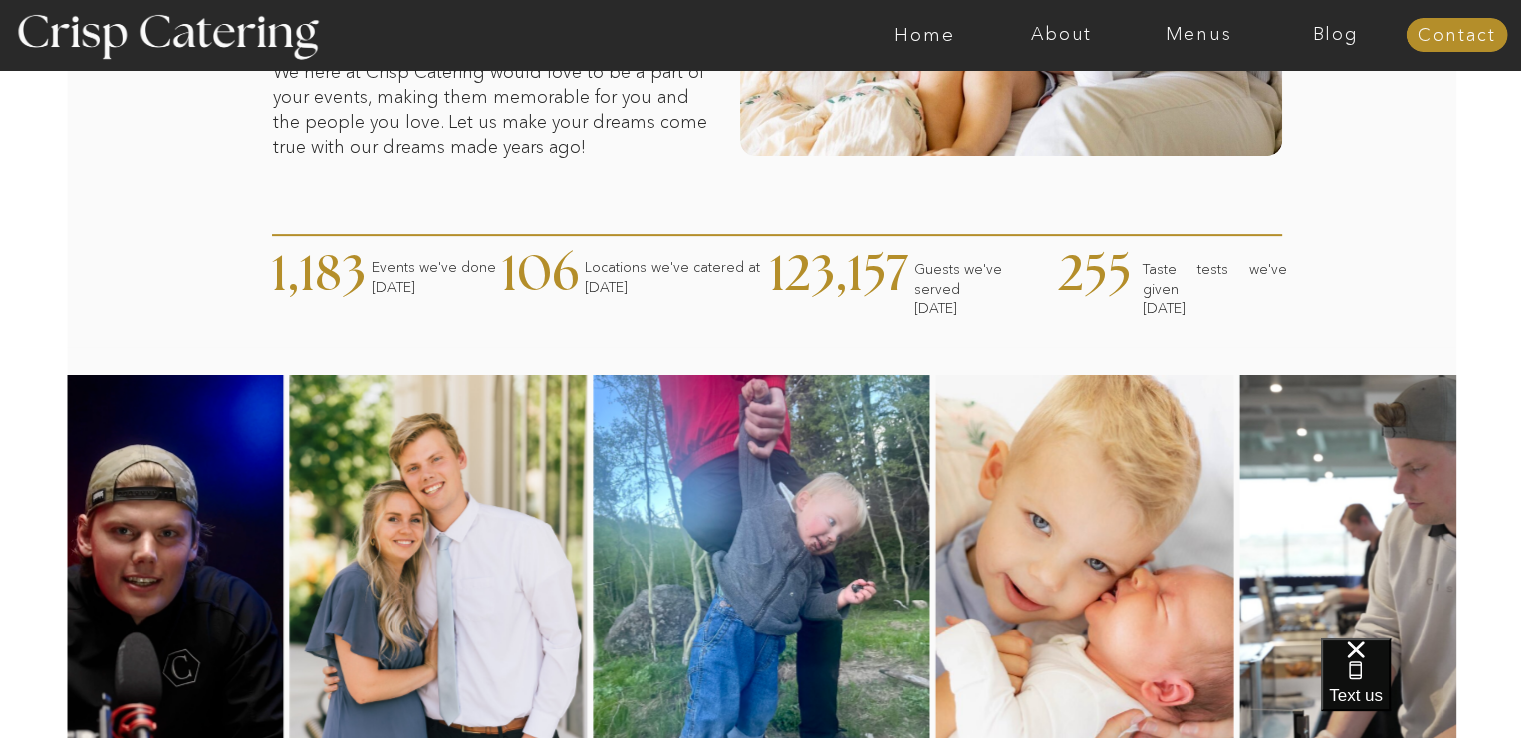scroll, scrollTop: 568, scrollLeft: 0, axis: vertical 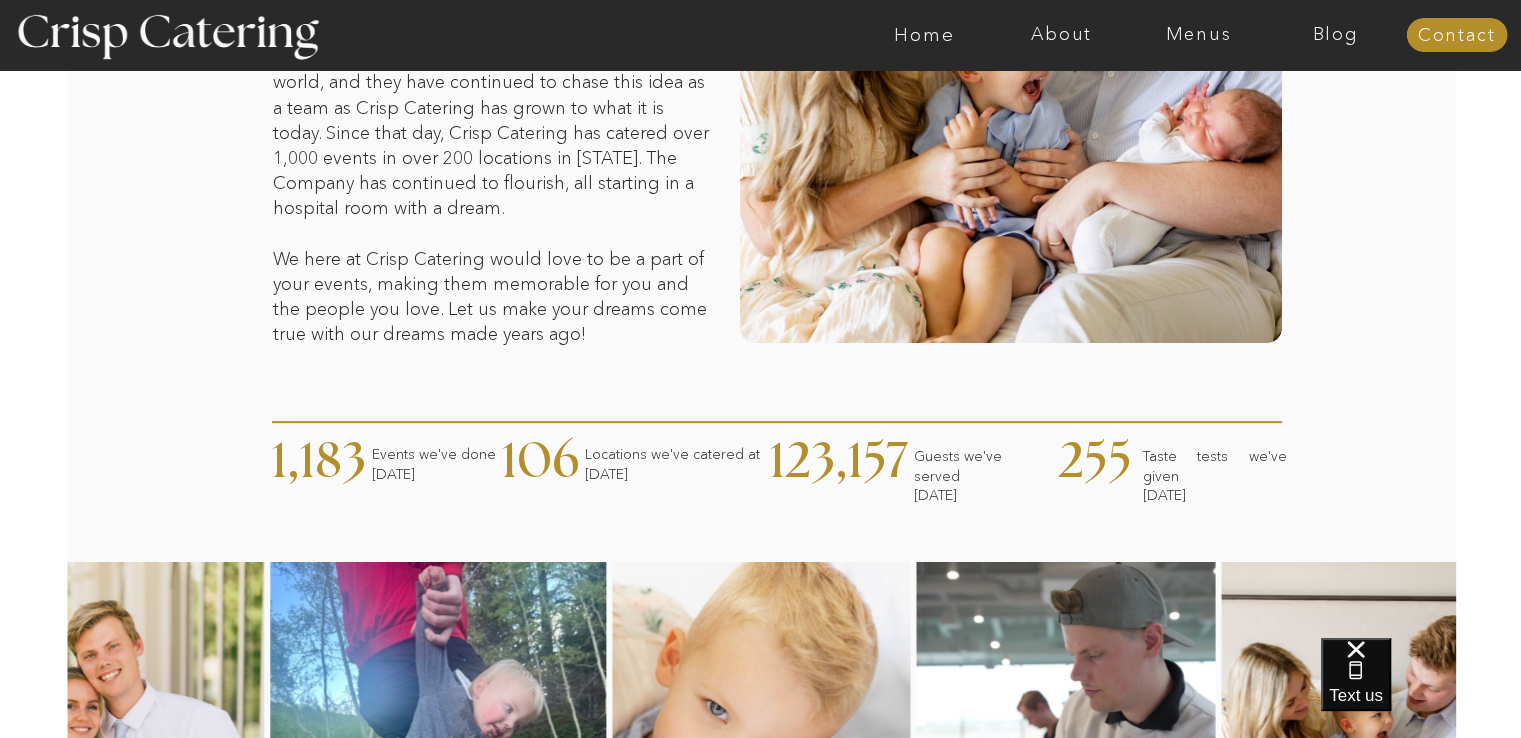 click on "About" at bounding box center (1061, 35) 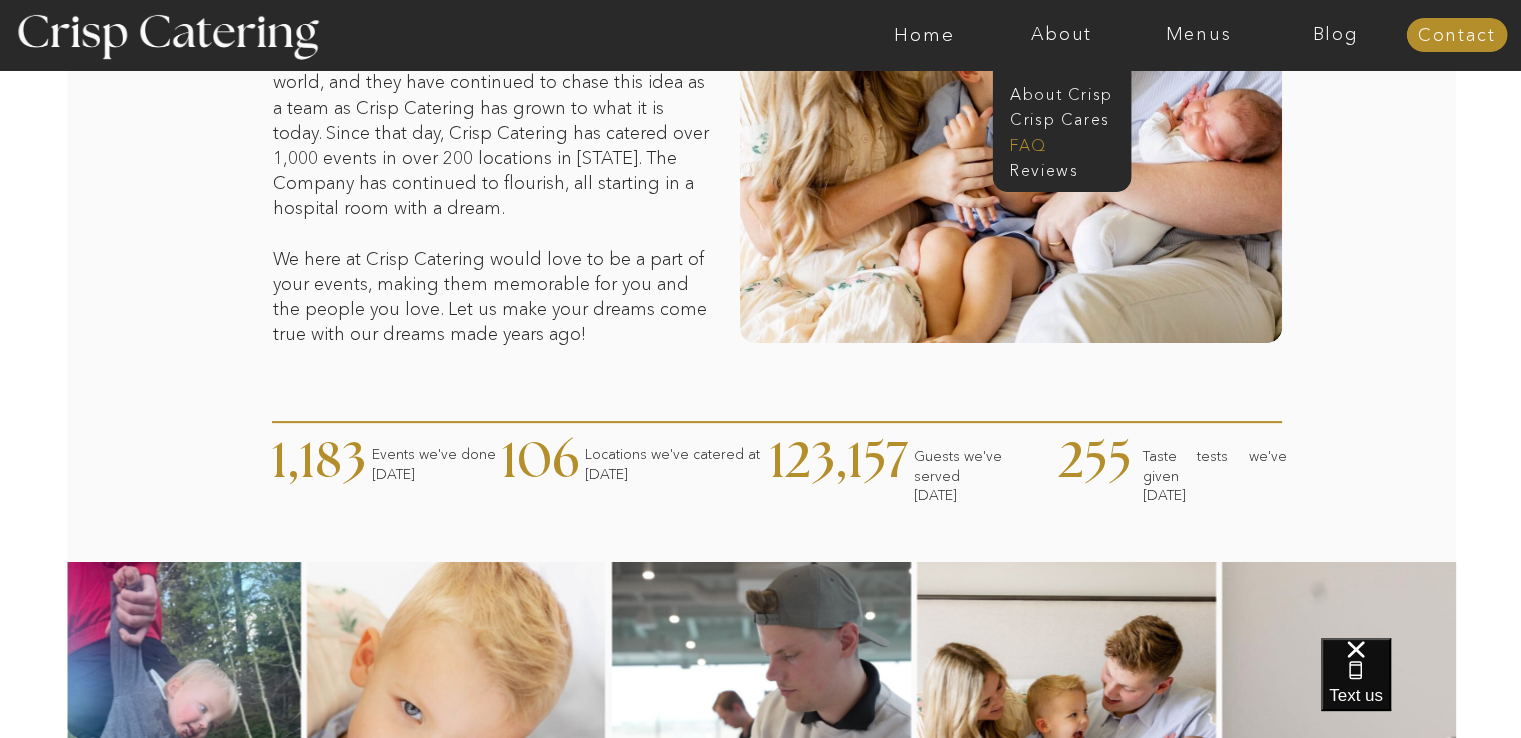 click on "faq" at bounding box center [1060, 143] 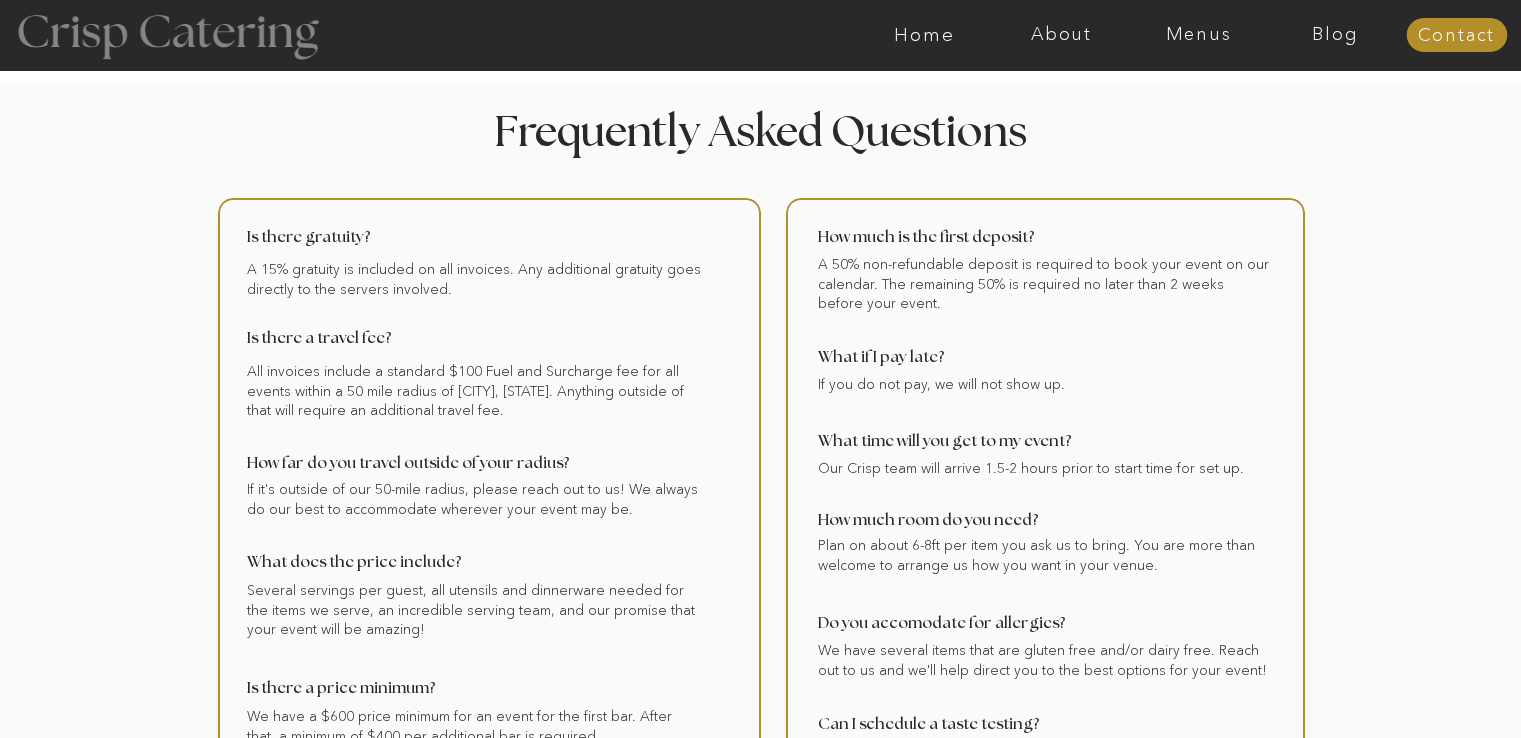 scroll, scrollTop: 0, scrollLeft: 0, axis: both 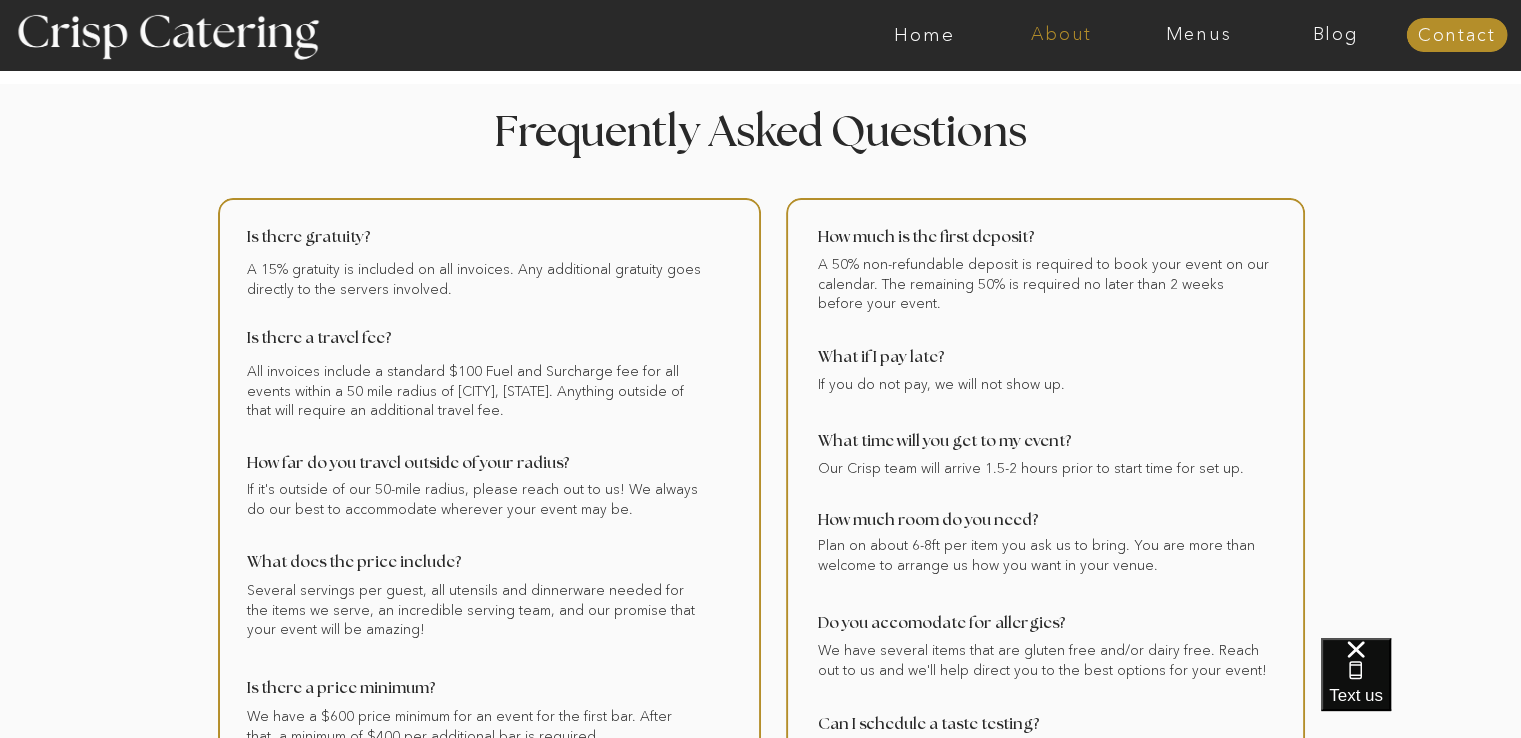 click on "About" at bounding box center [1061, 35] 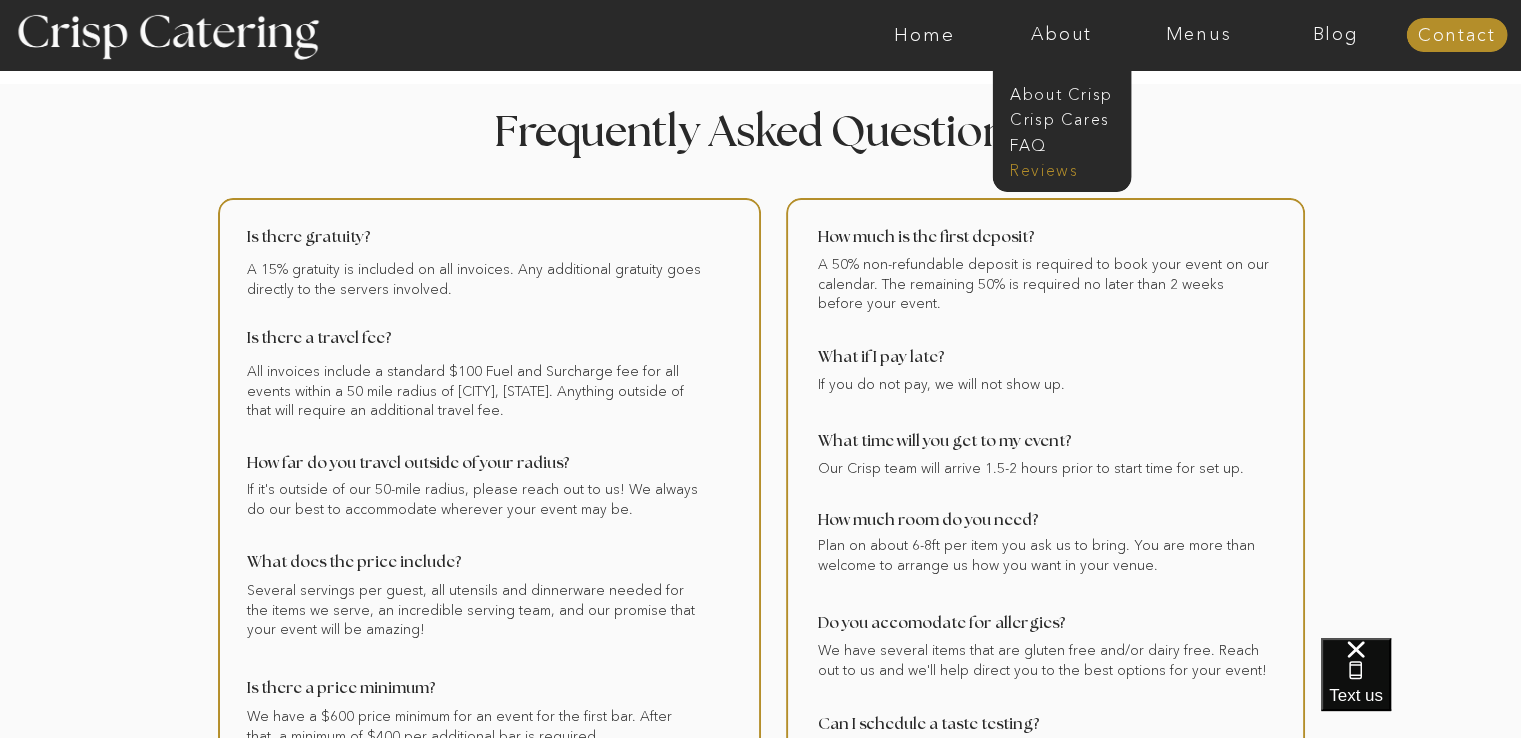 click on "Reviews" at bounding box center (1060, 168) 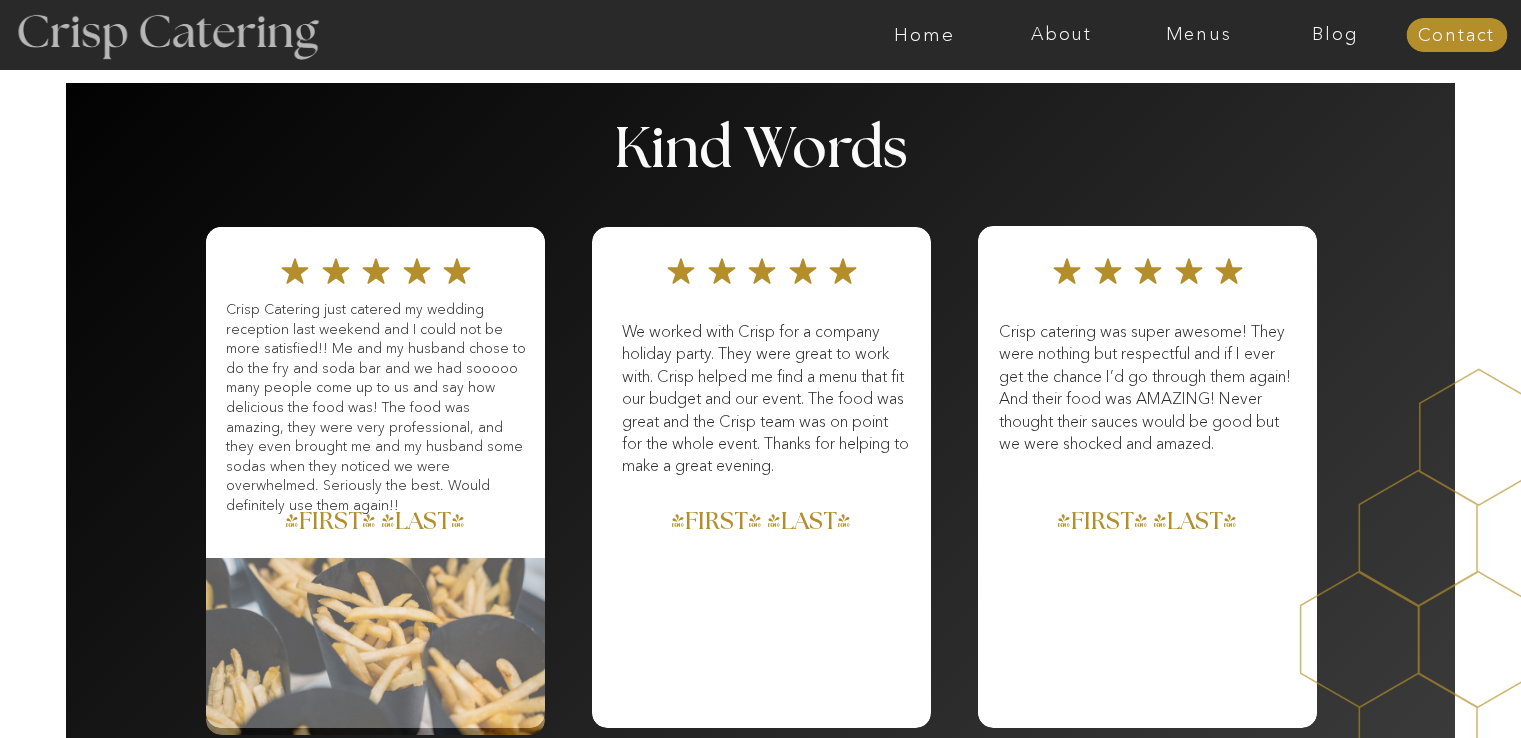 scroll, scrollTop: 0, scrollLeft: 0, axis: both 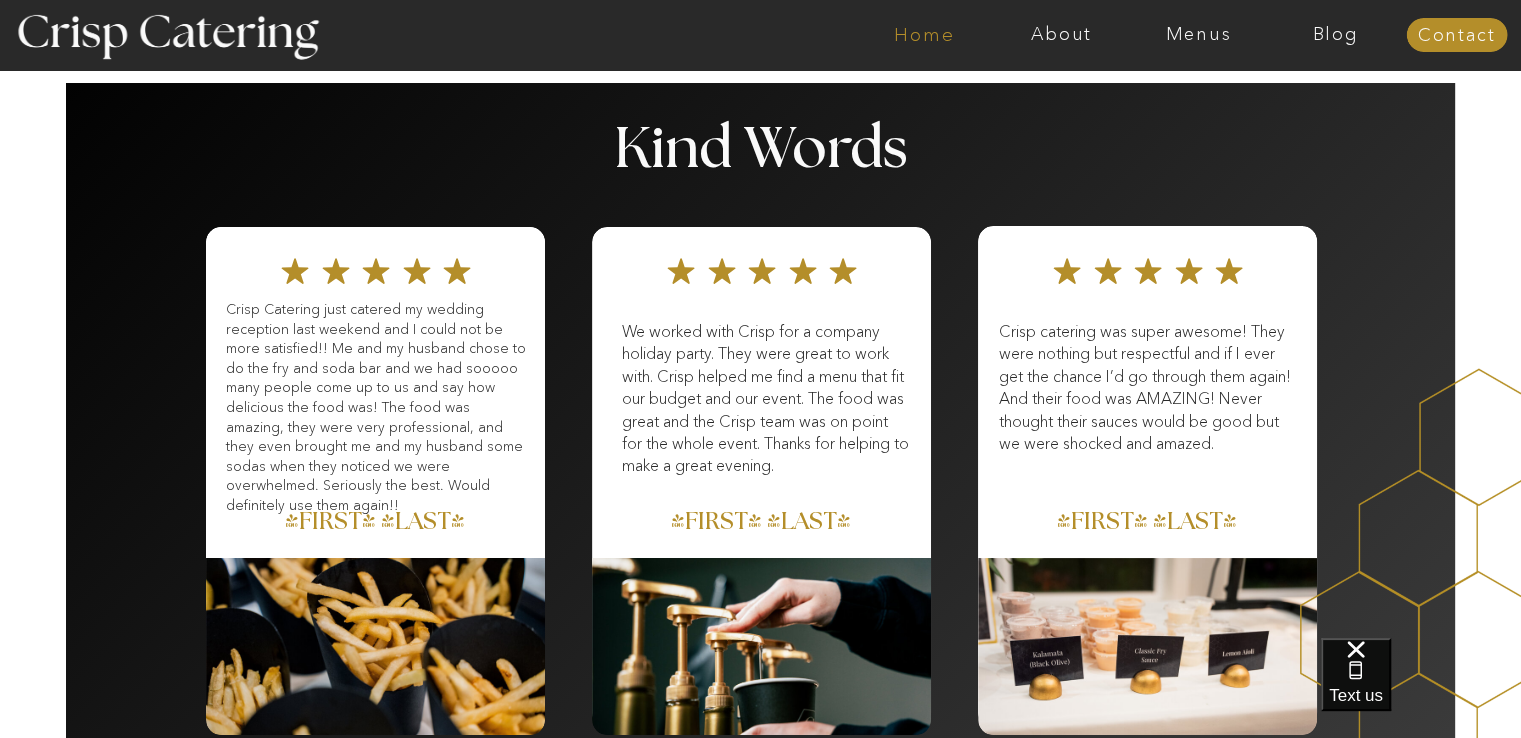 click on "Home" at bounding box center (924, 35) 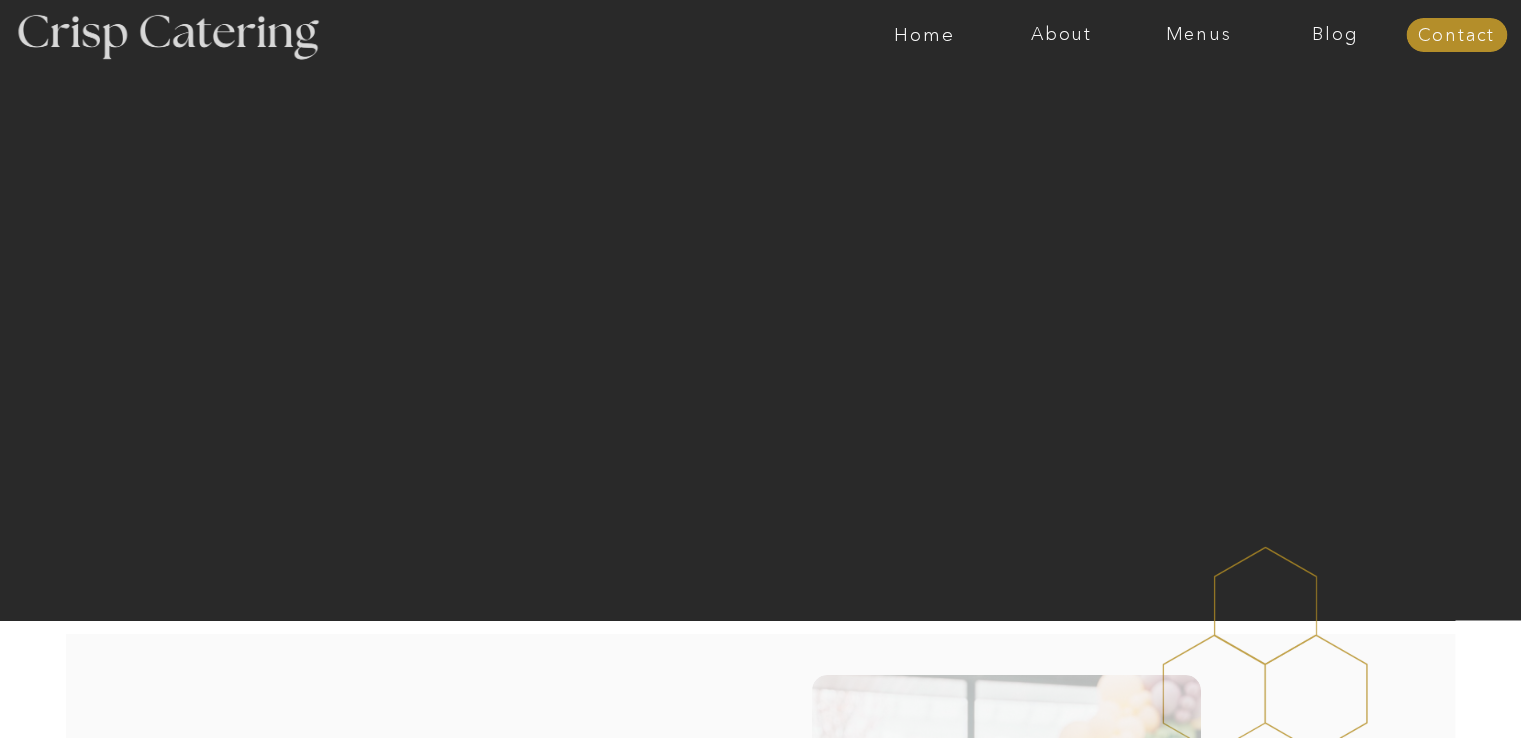 scroll, scrollTop: 0, scrollLeft: 0, axis: both 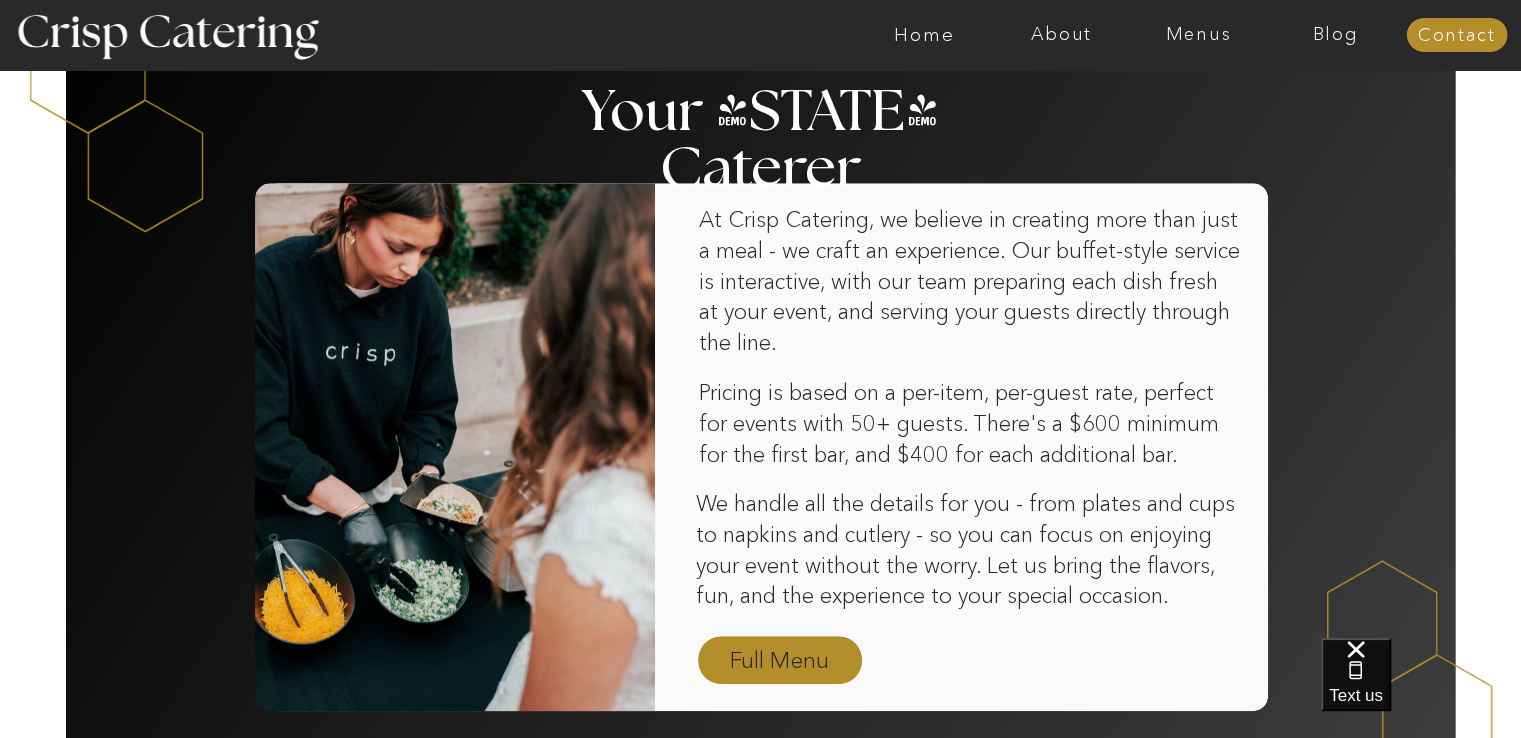 click on "Full Menu" at bounding box center [780, 661] 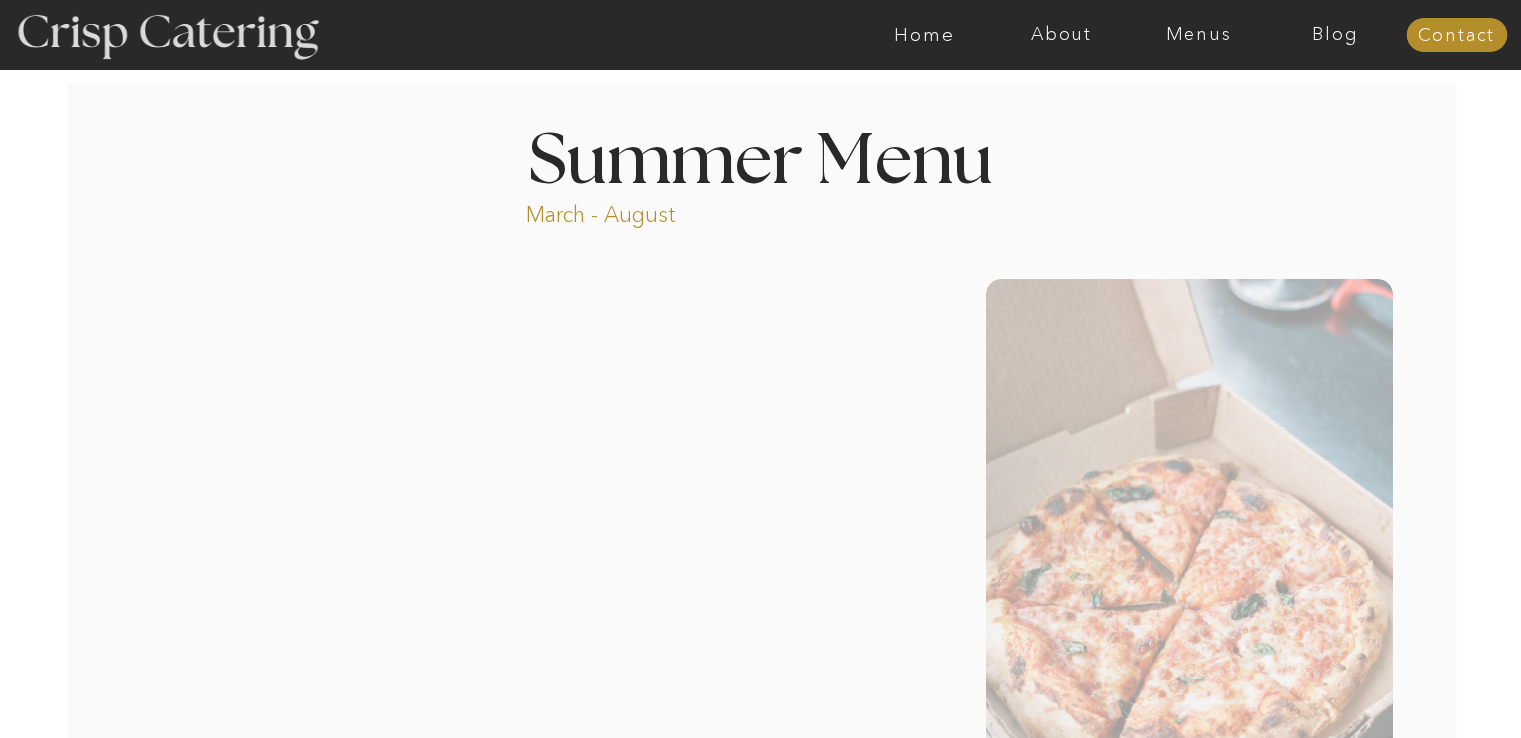 scroll, scrollTop: 0, scrollLeft: 0, axis: both 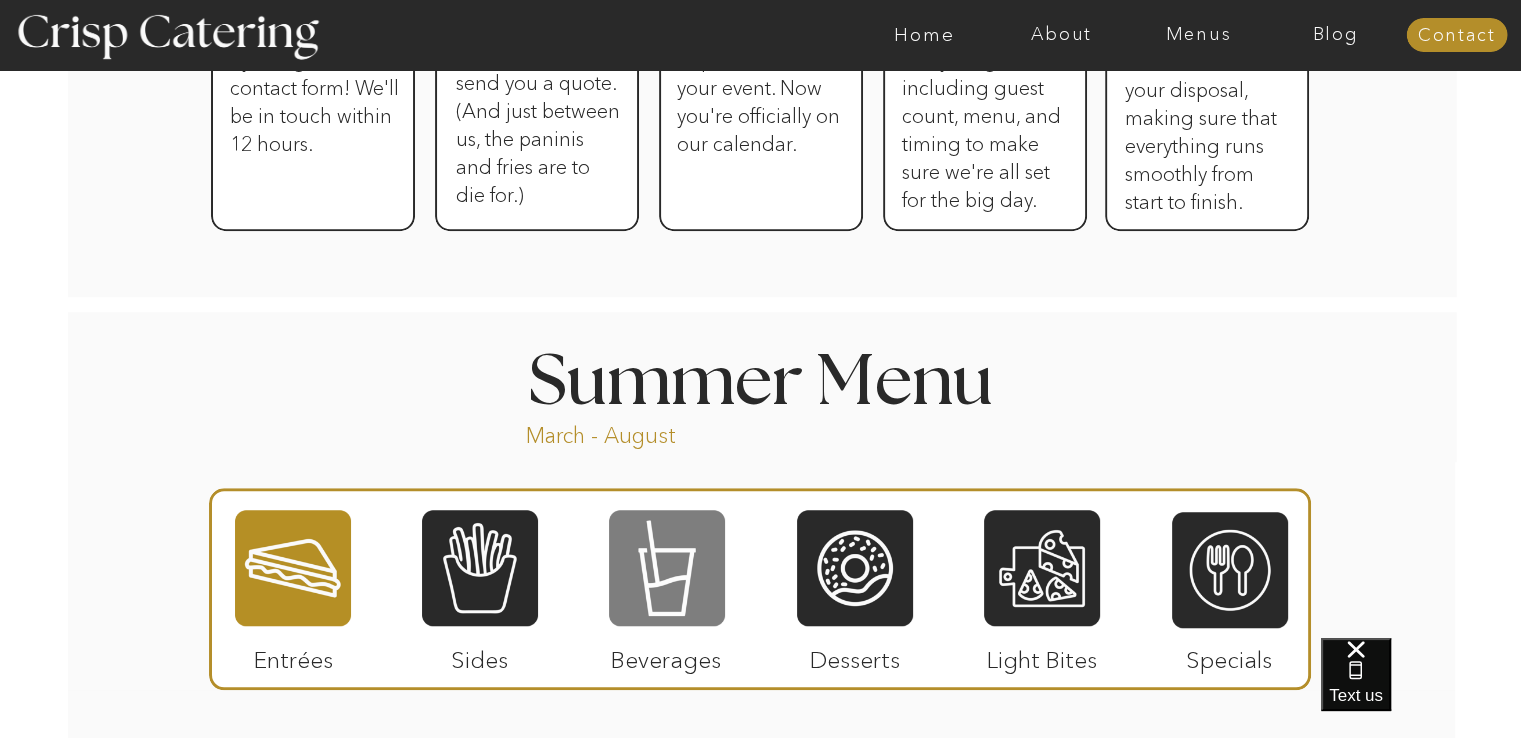 click at bounding box center (667, 568) 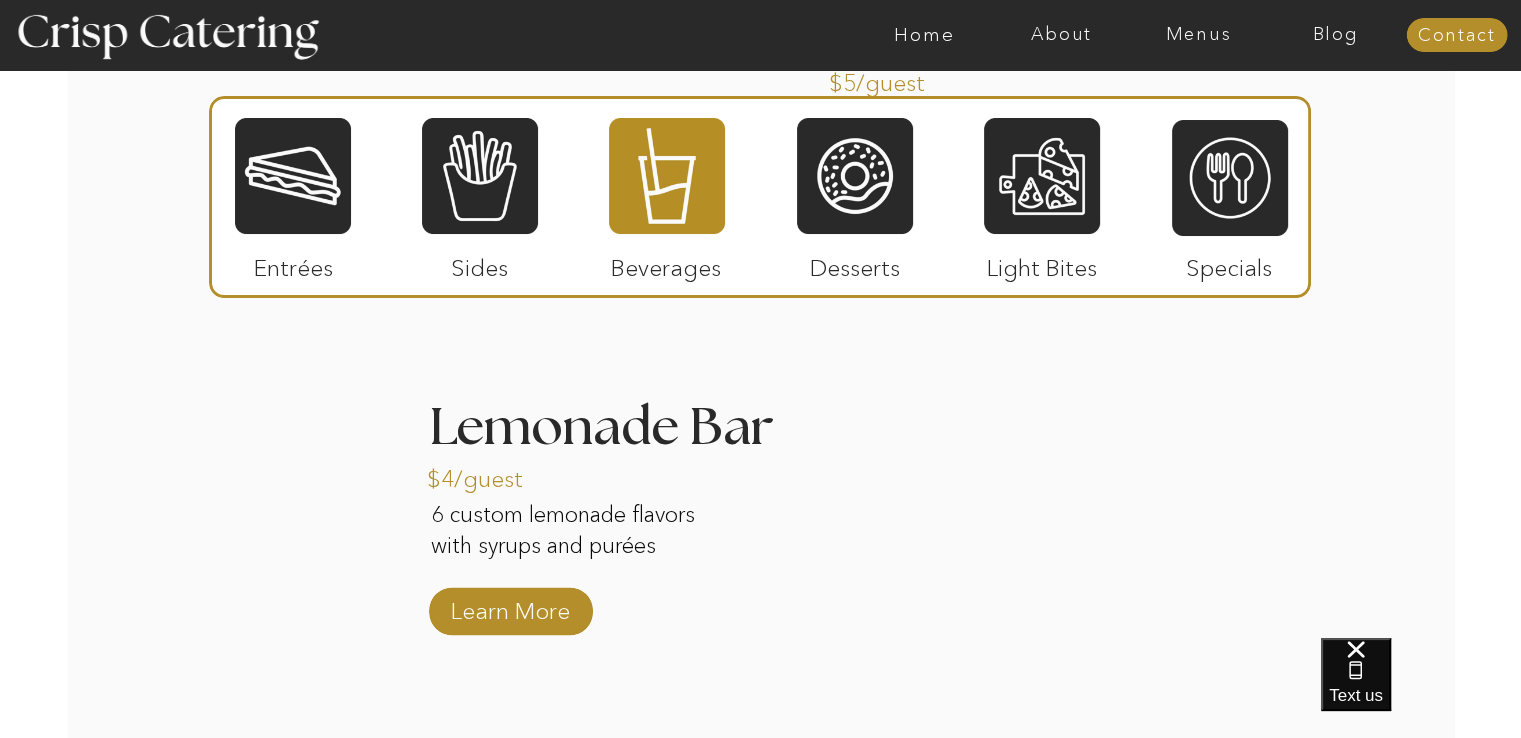 scroll, scrollTop: 2200, scrollLeft: 0, axis: vertical 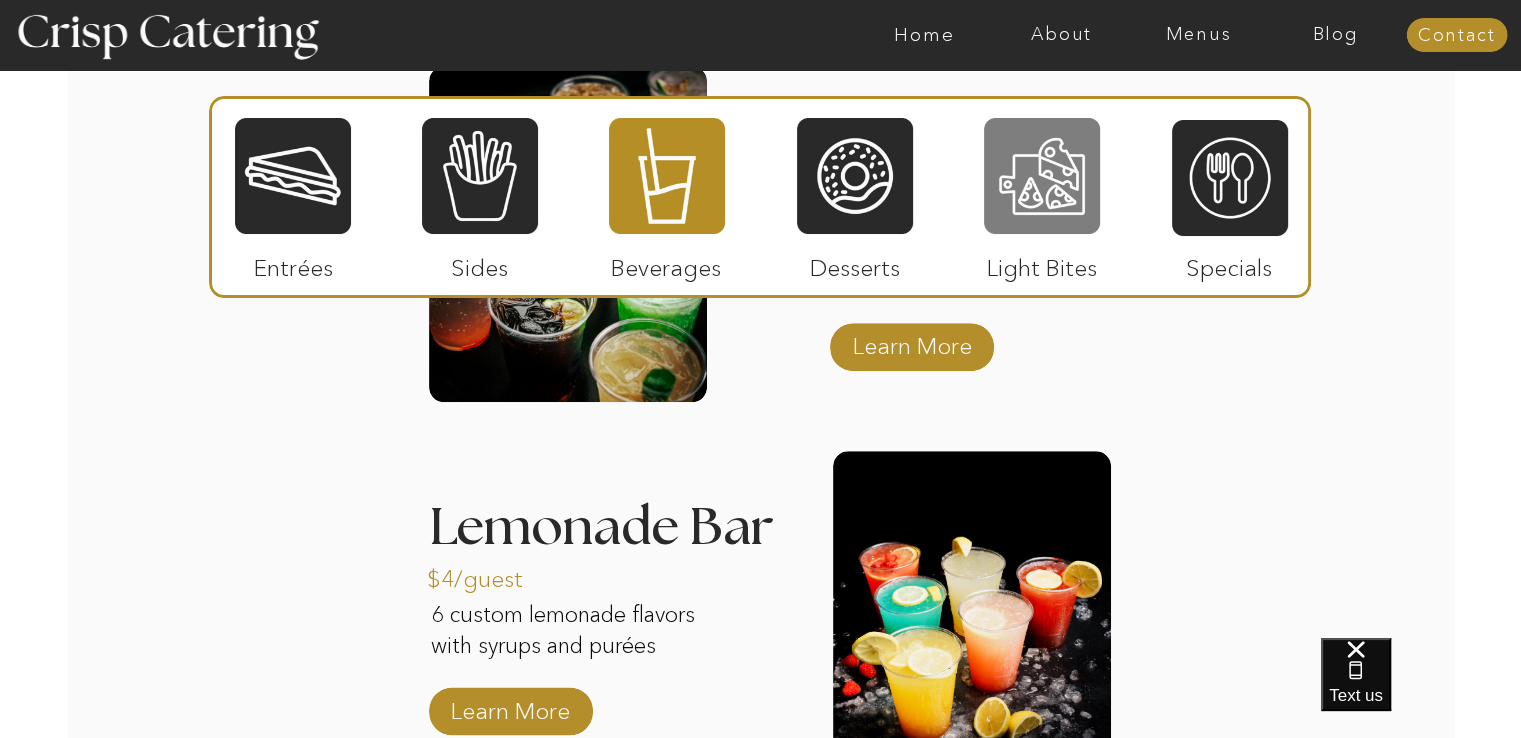 click at bounding box center (1042, 176) 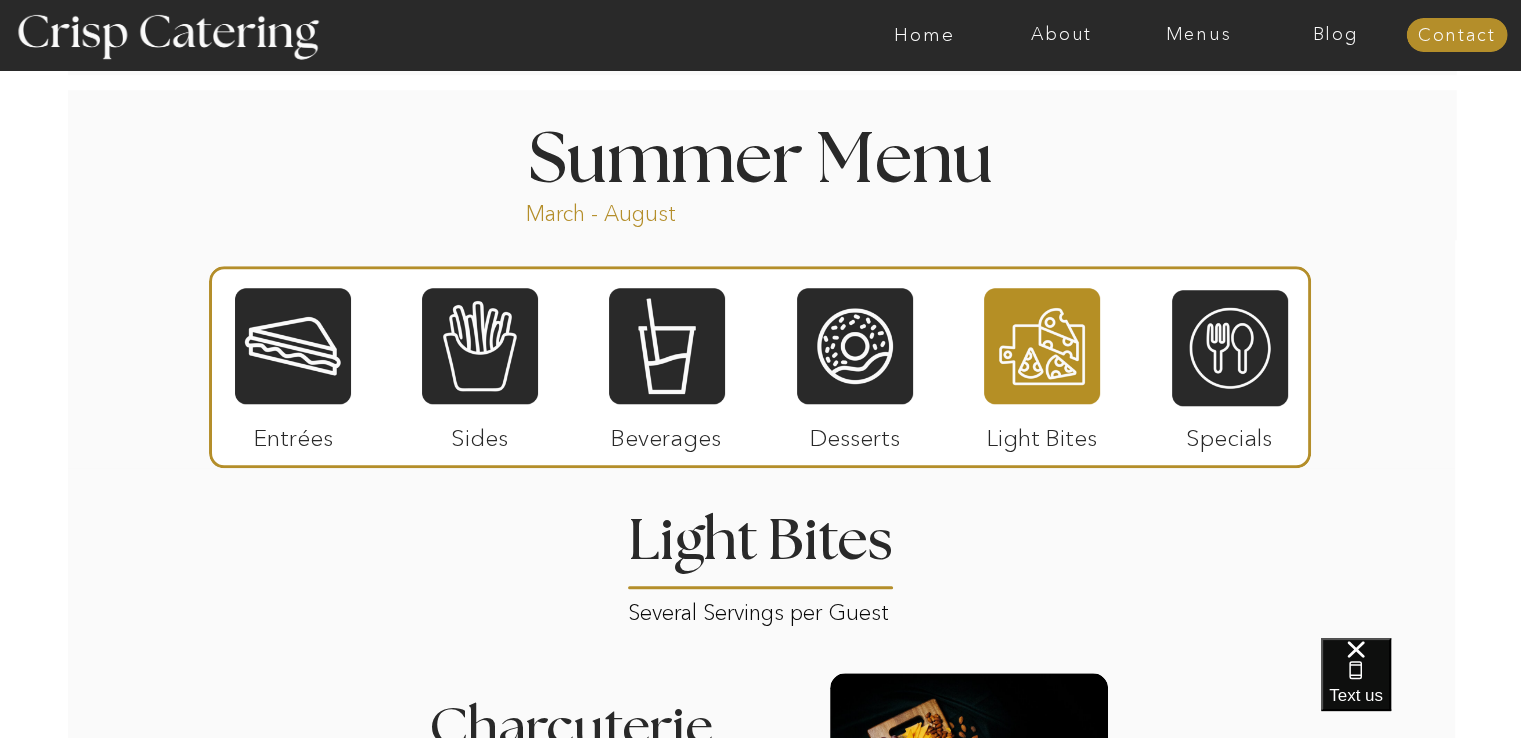 scroll, scrollTop: 1600, scrollLeft: 0, axis: vertical 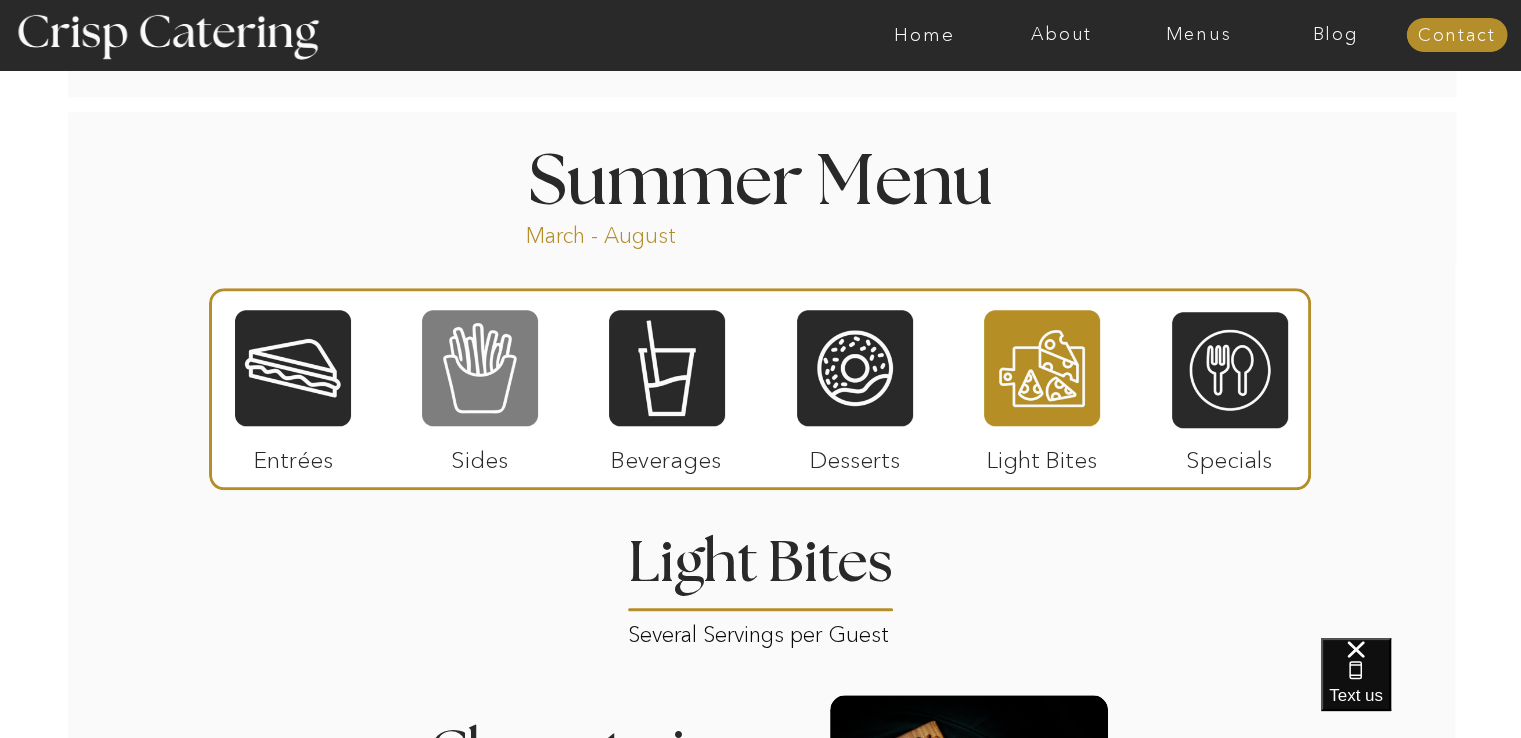 click at bounding box center [480, 368] 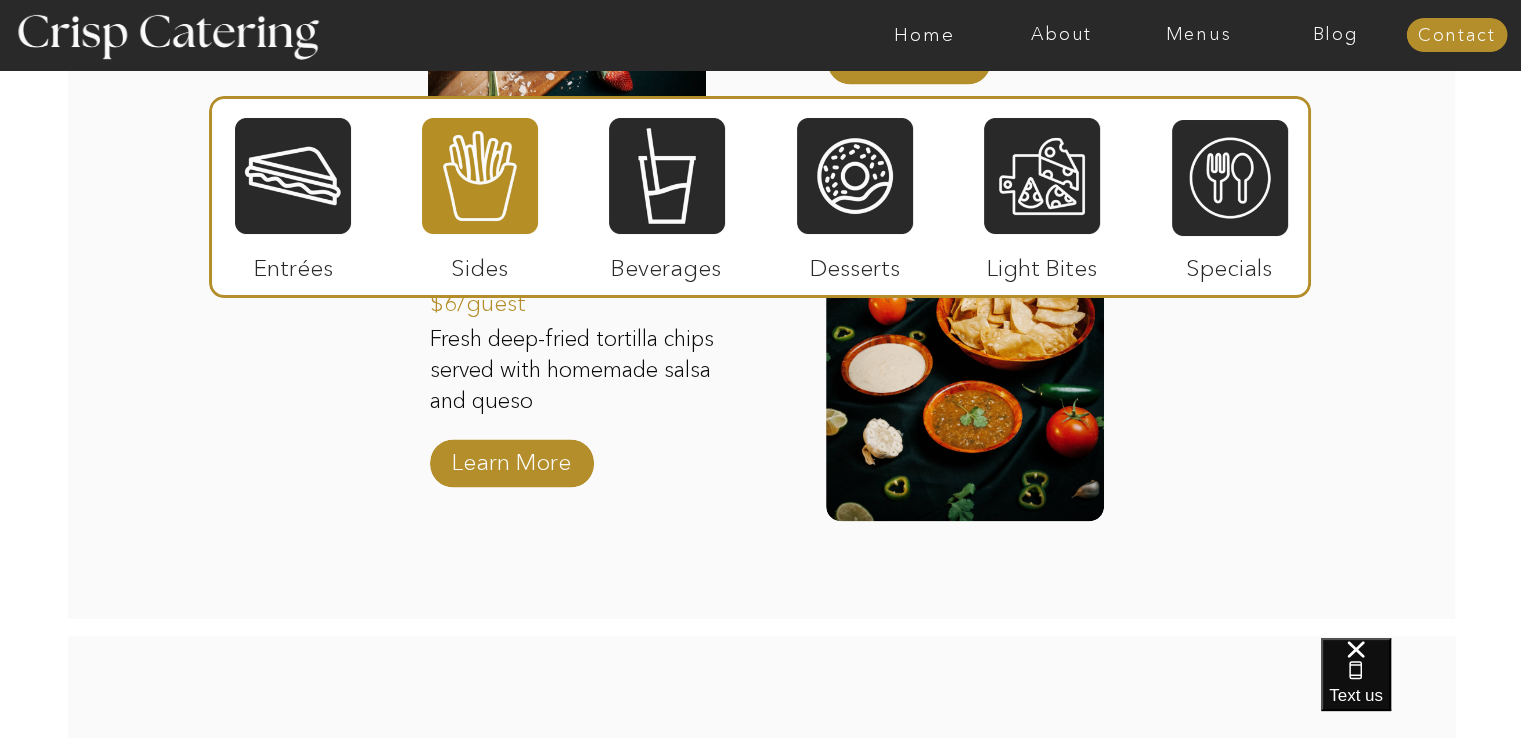 scroll, scrollTop: 2800, scrollLeft: 0, axis: vertical 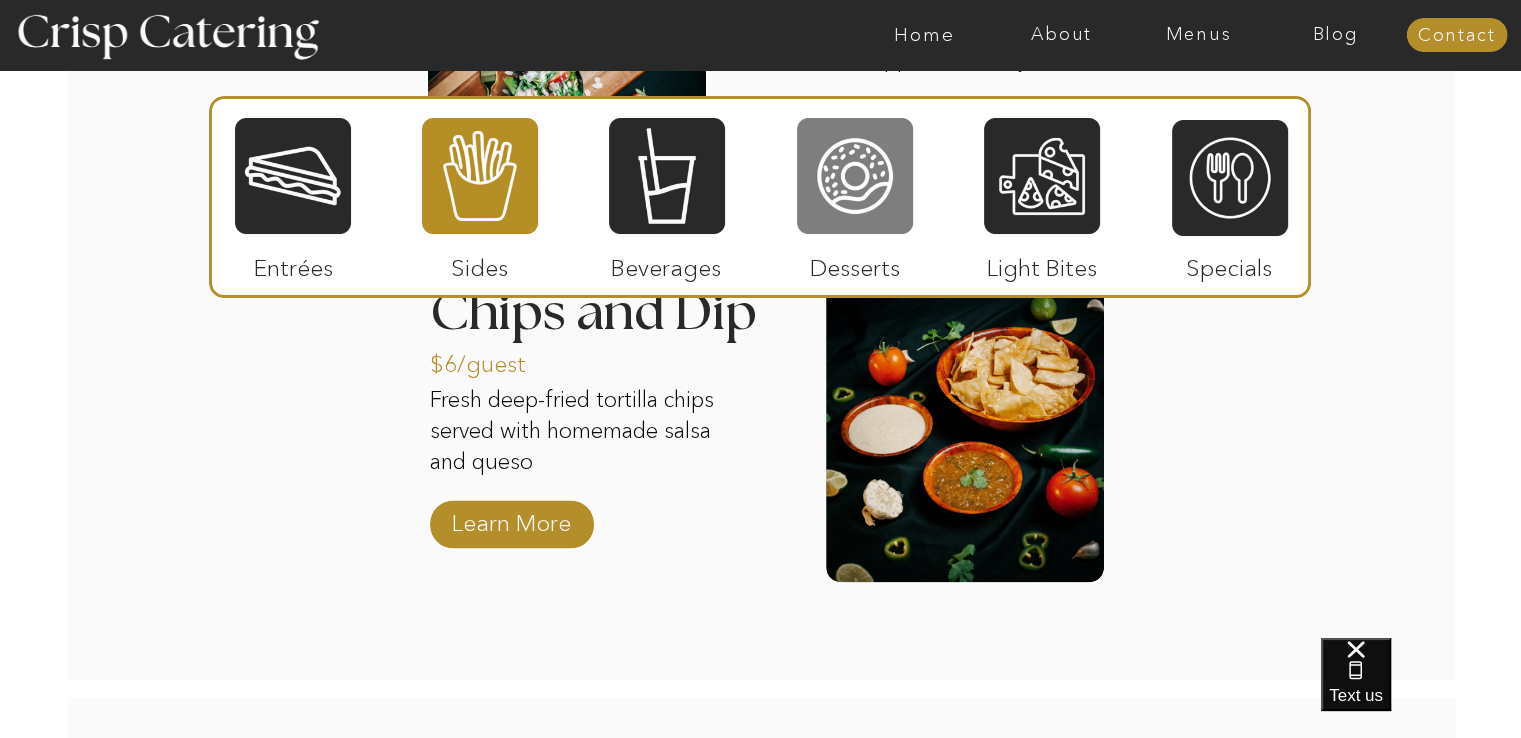 click at bounding box center (855, 176) 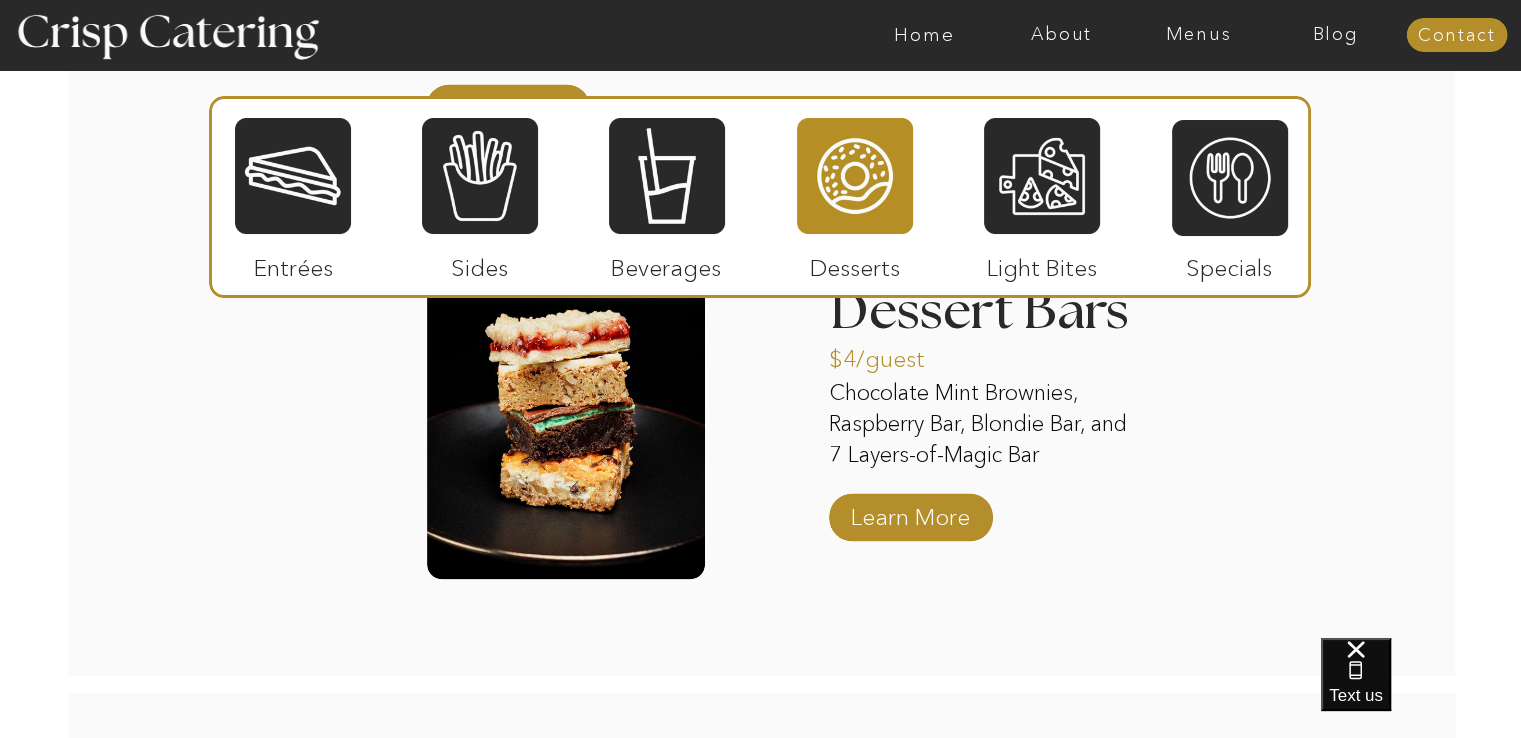 scroll, scrollTop: 2800, scrollLeft: 0, axis: vertical 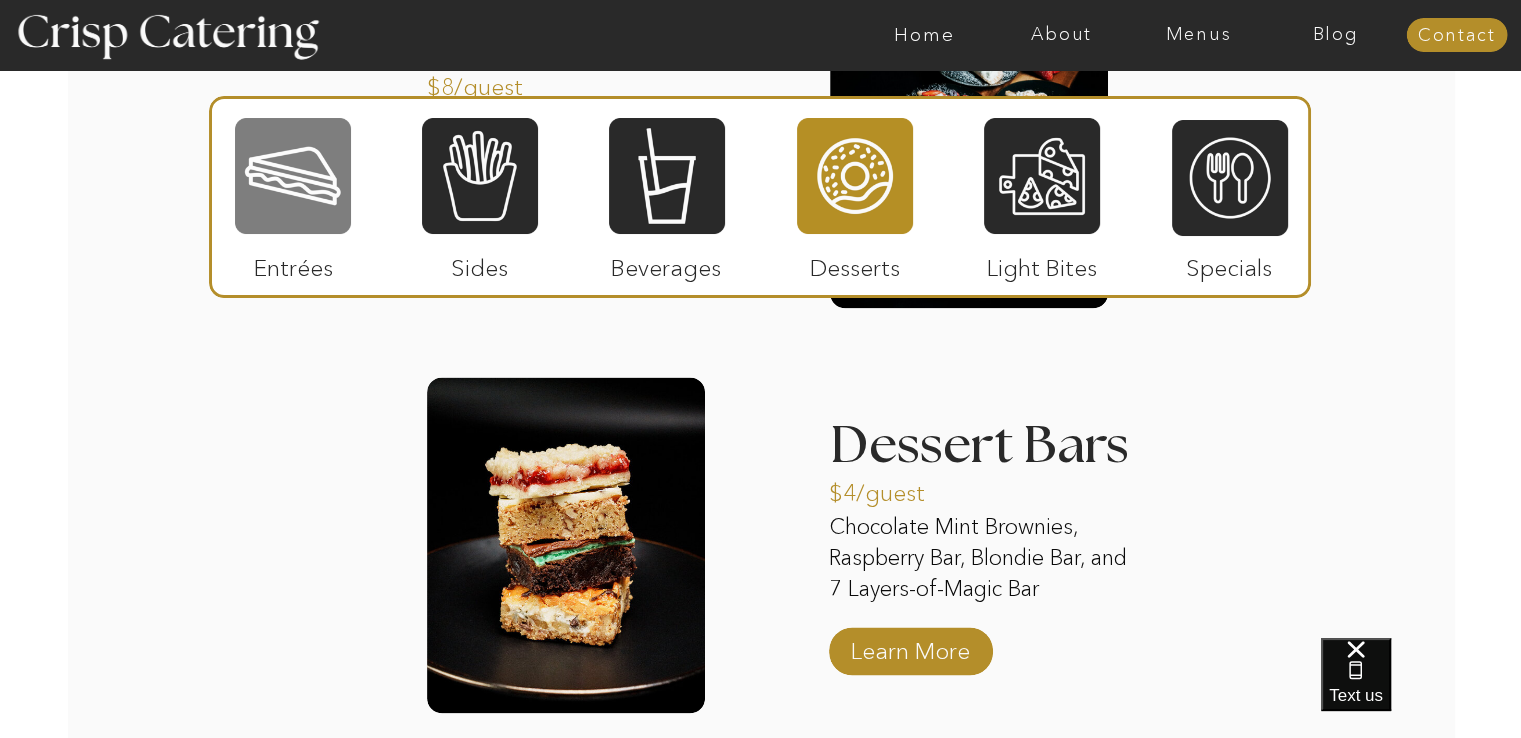 click at bounding box center (293, 176) 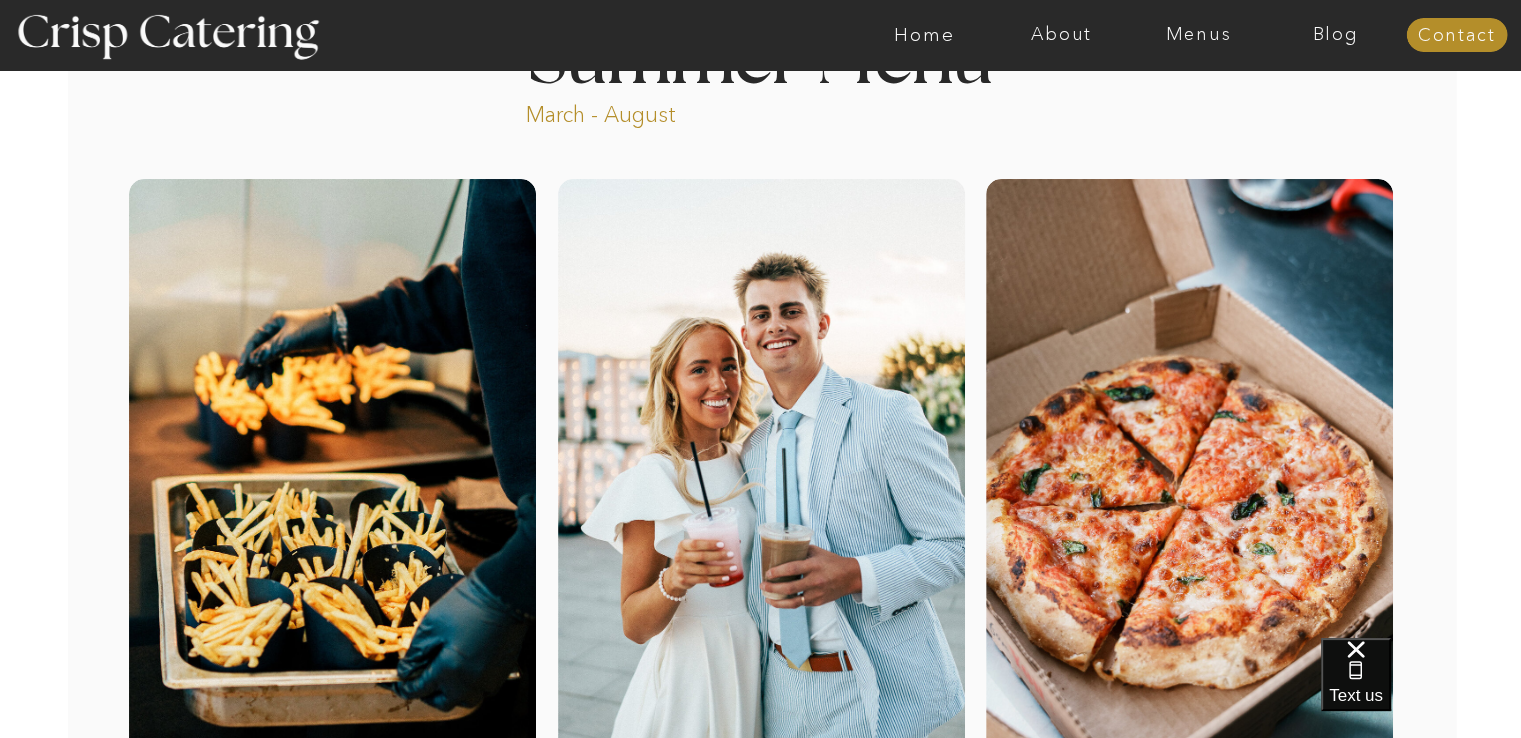 scroll, scrollTop: 0, scrollLeft: 0, axis: both 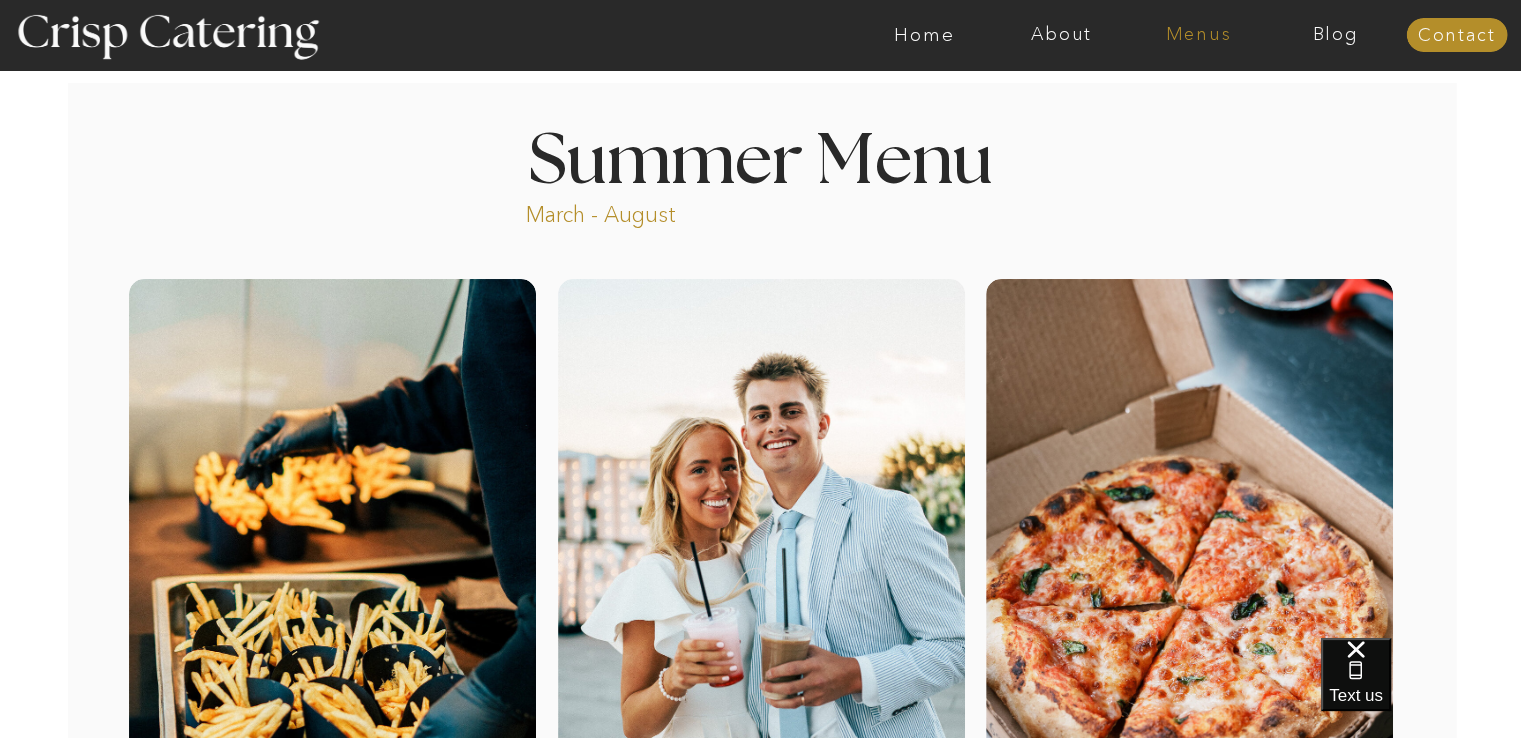 click on "Menus" at bounding box center [1198, 35] 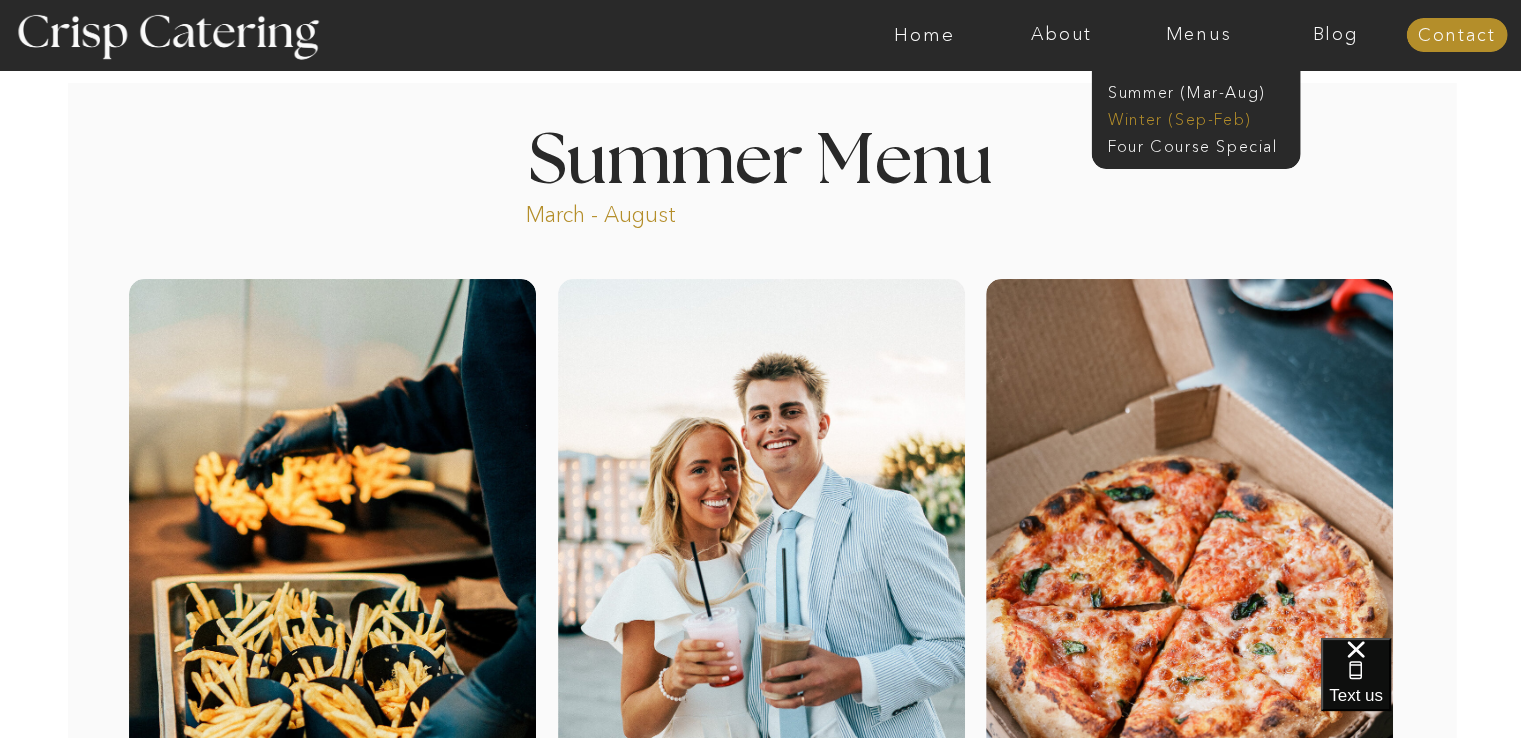 click on "Winter (Sep-Feb)" at bounding box center (1190, 117) 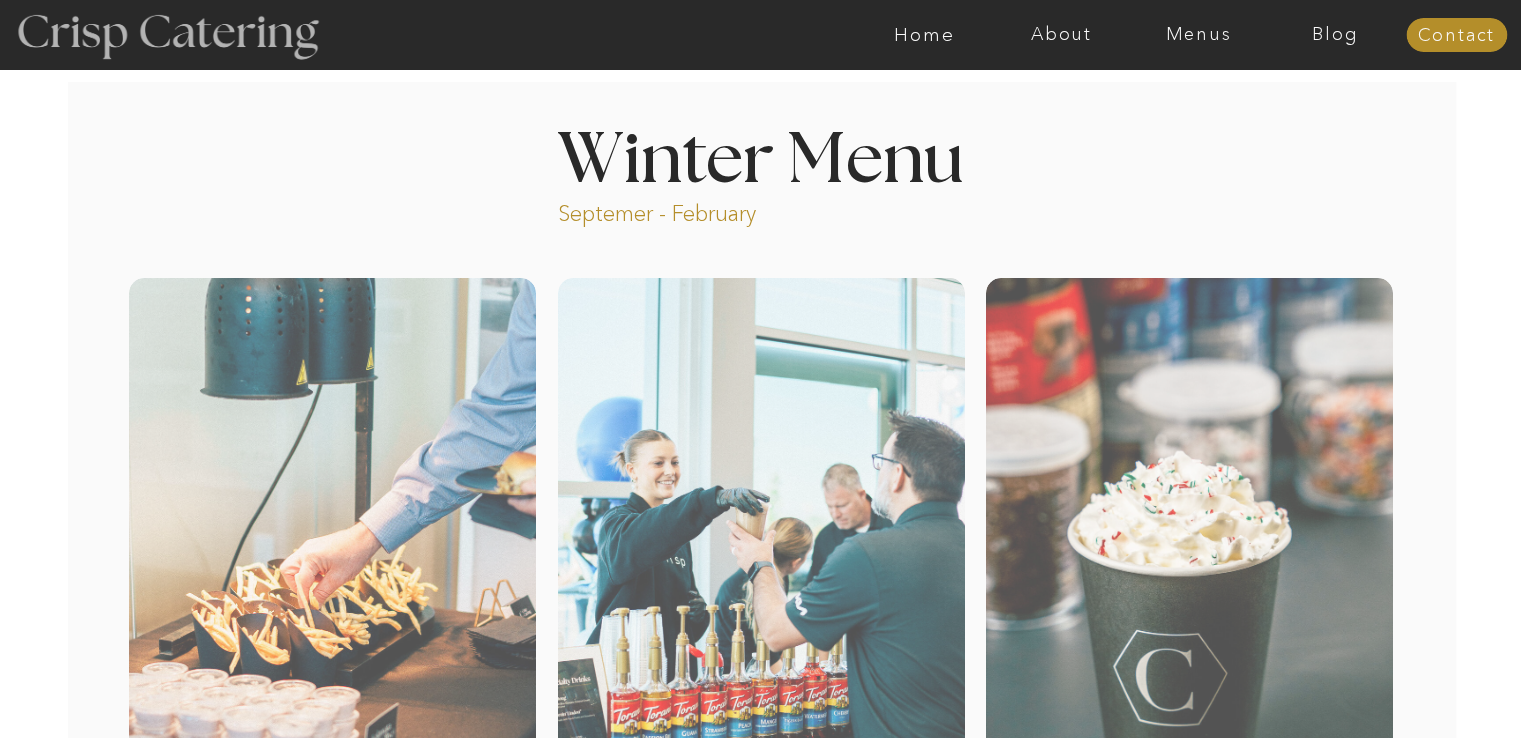 scroll, scrollTop: 0, scrollLeft: 0, axis: both 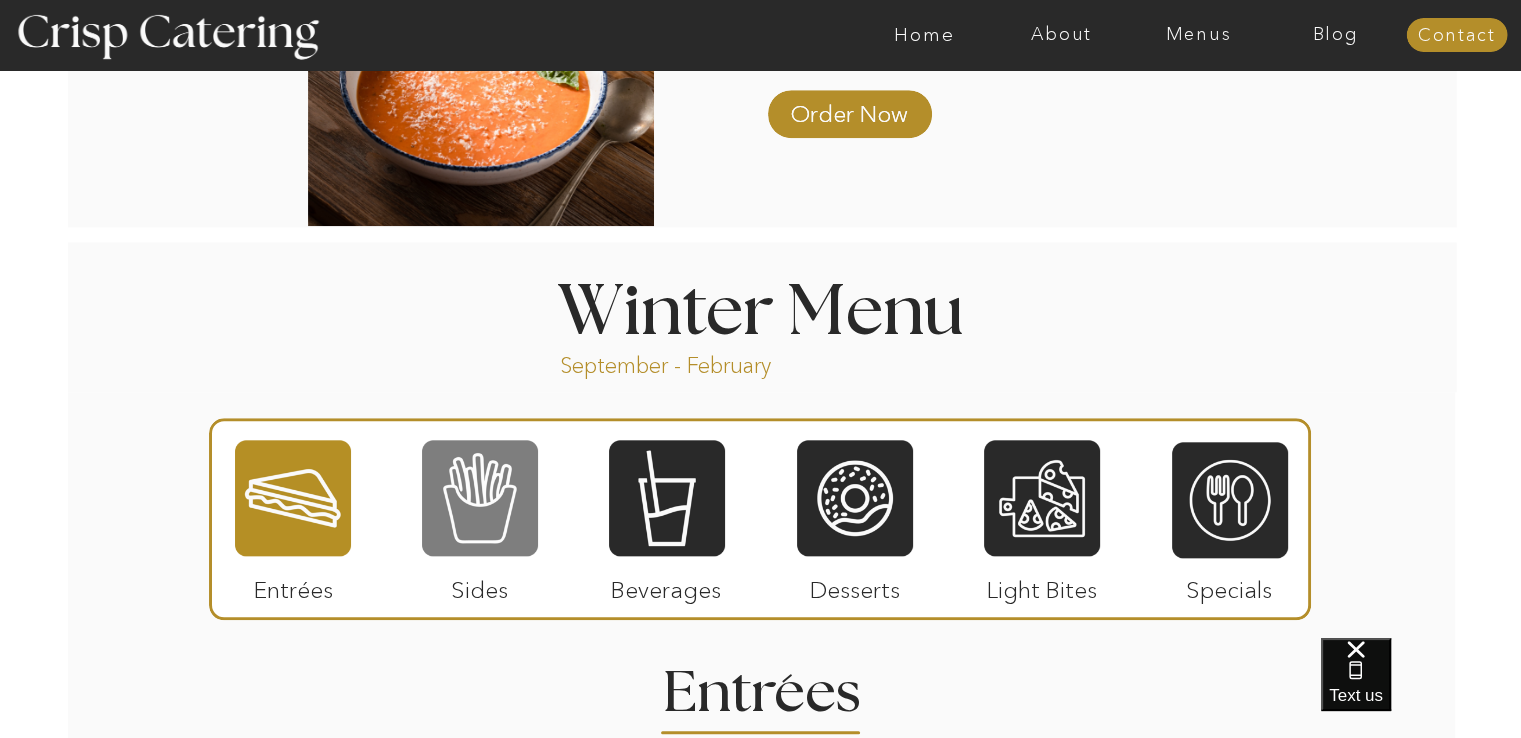 click at bounding box center [480, 498] 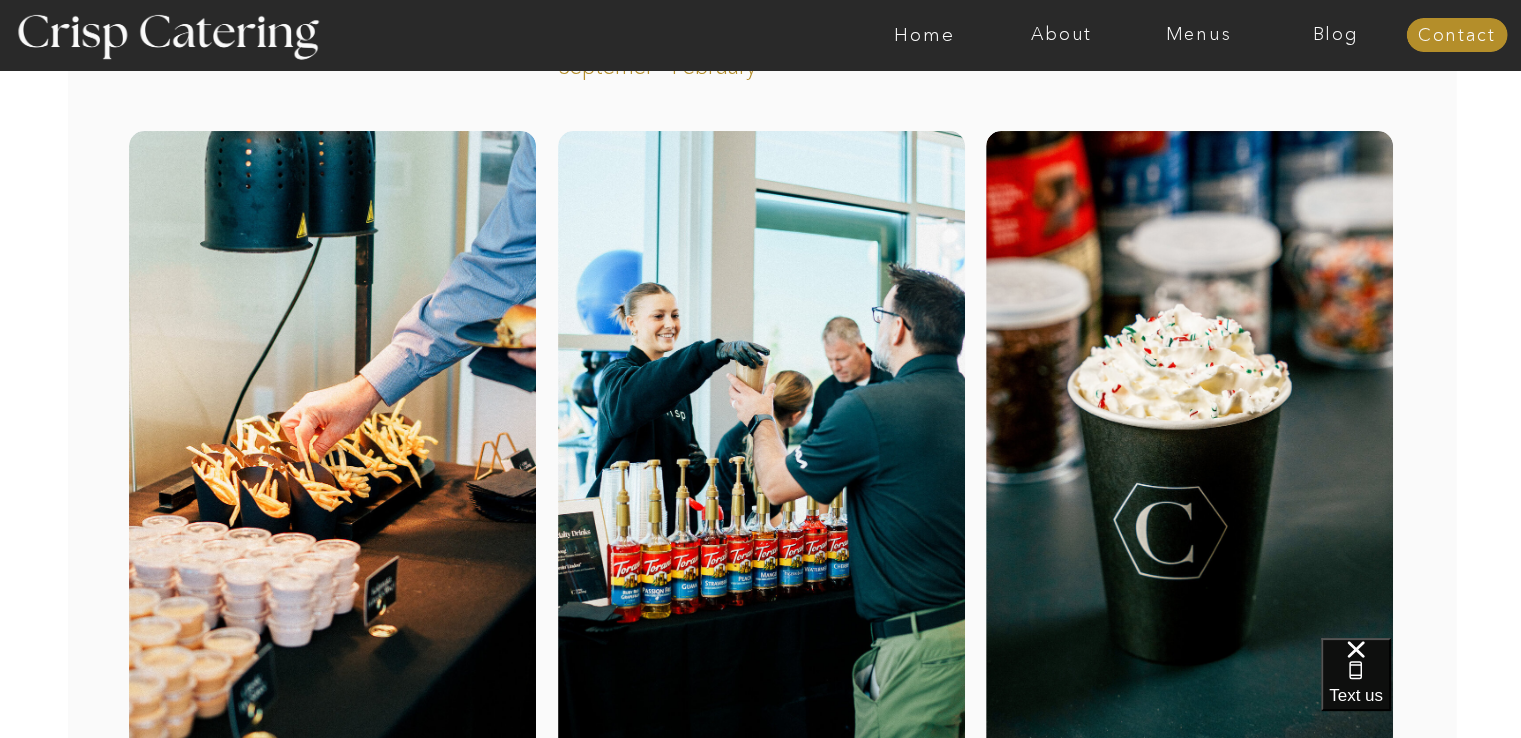 scroll, scrollTop: 0, scrollLeft: 0, axis: both 